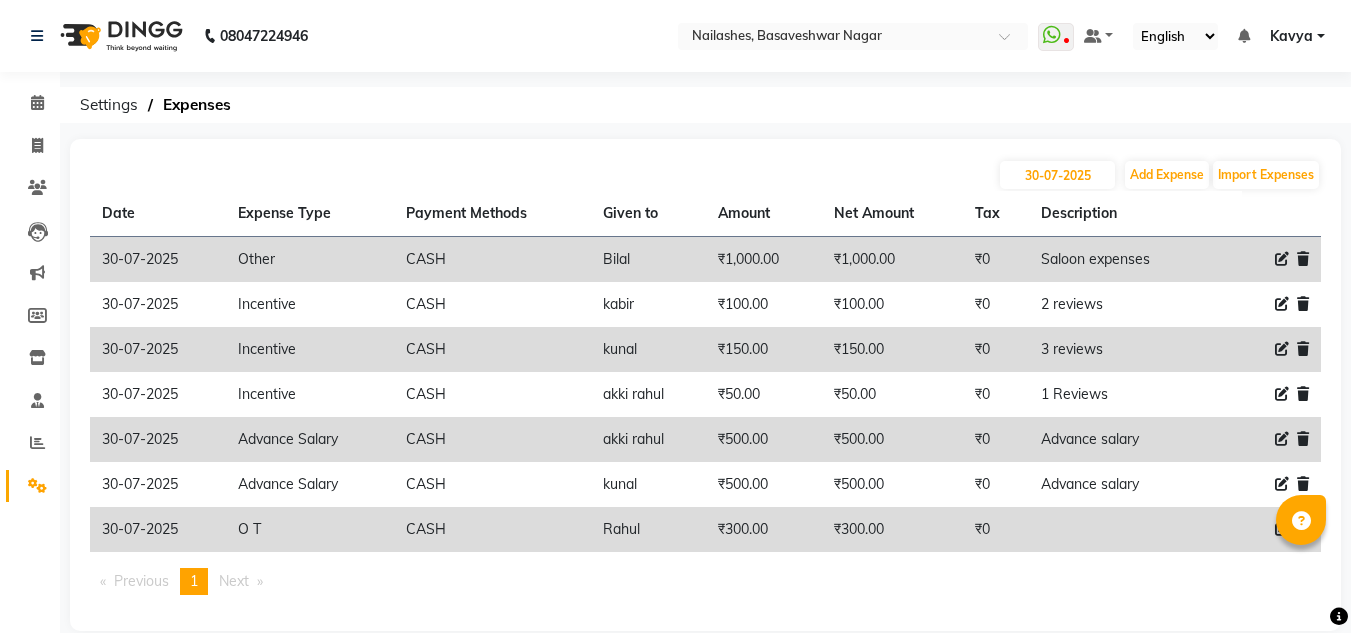 scroll, scrollTop: 0, scrollLeft: 0, axis: both 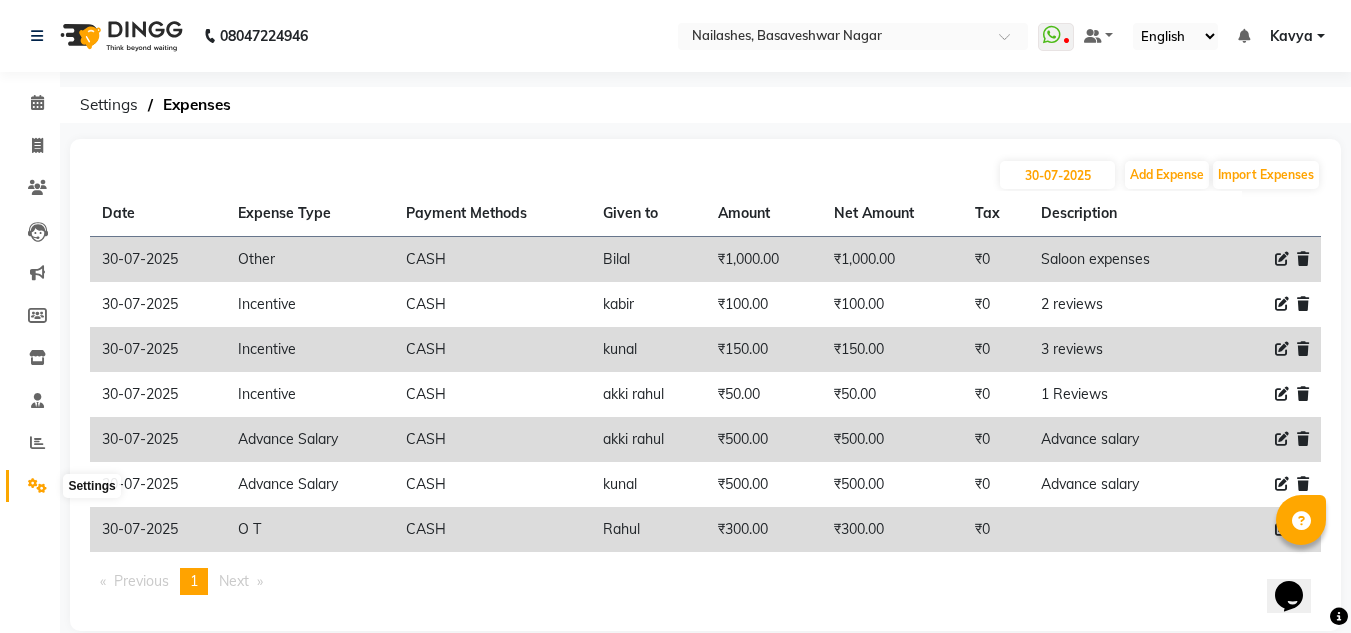 click 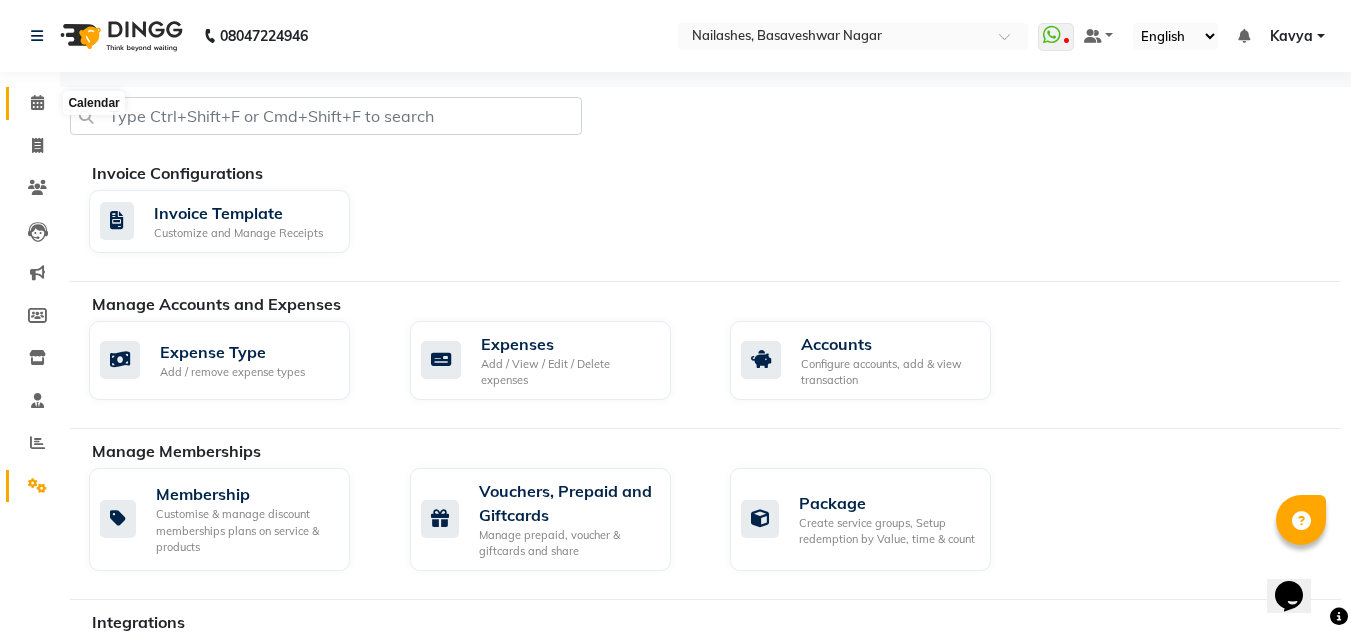 click 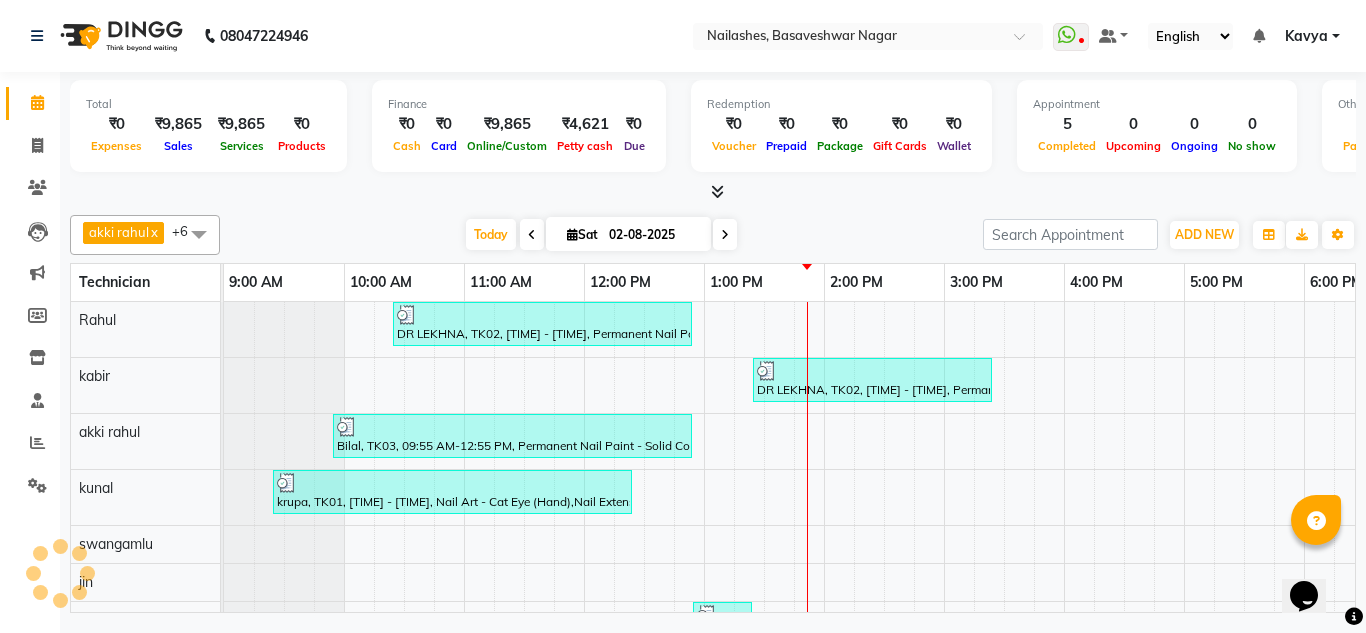 scroll, scrollTop: 0, scrollLeft: 0, axis: both 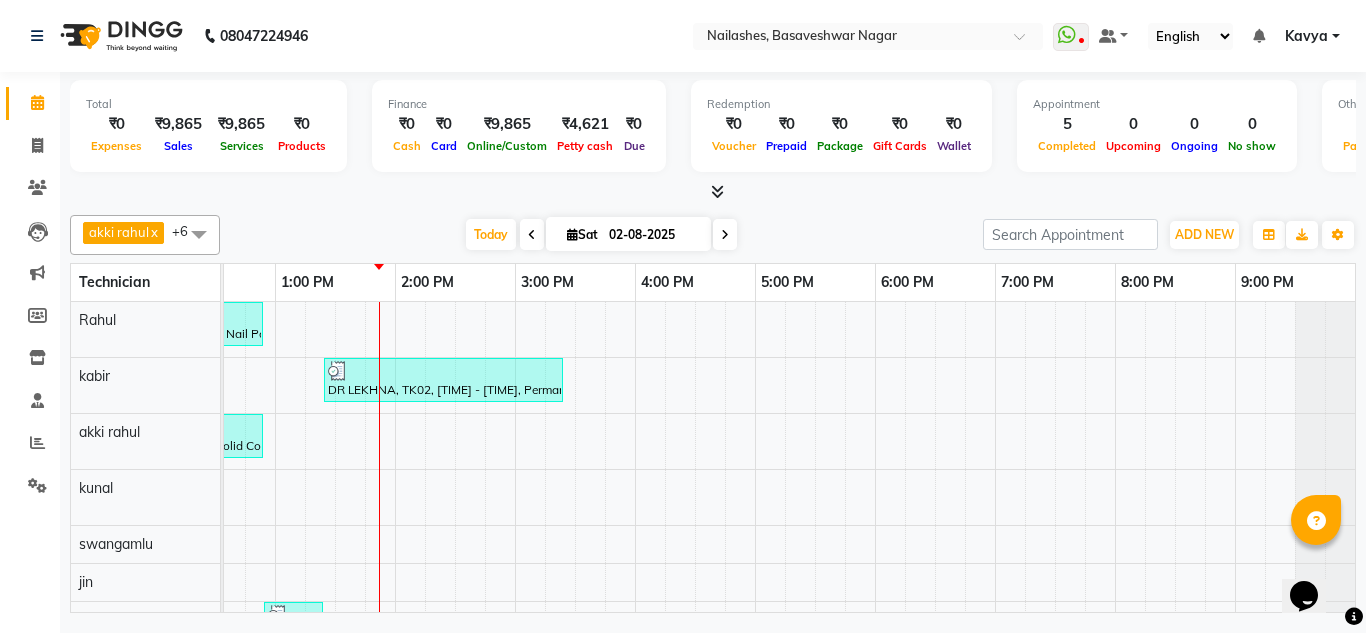click at bounding box center [532, 234] 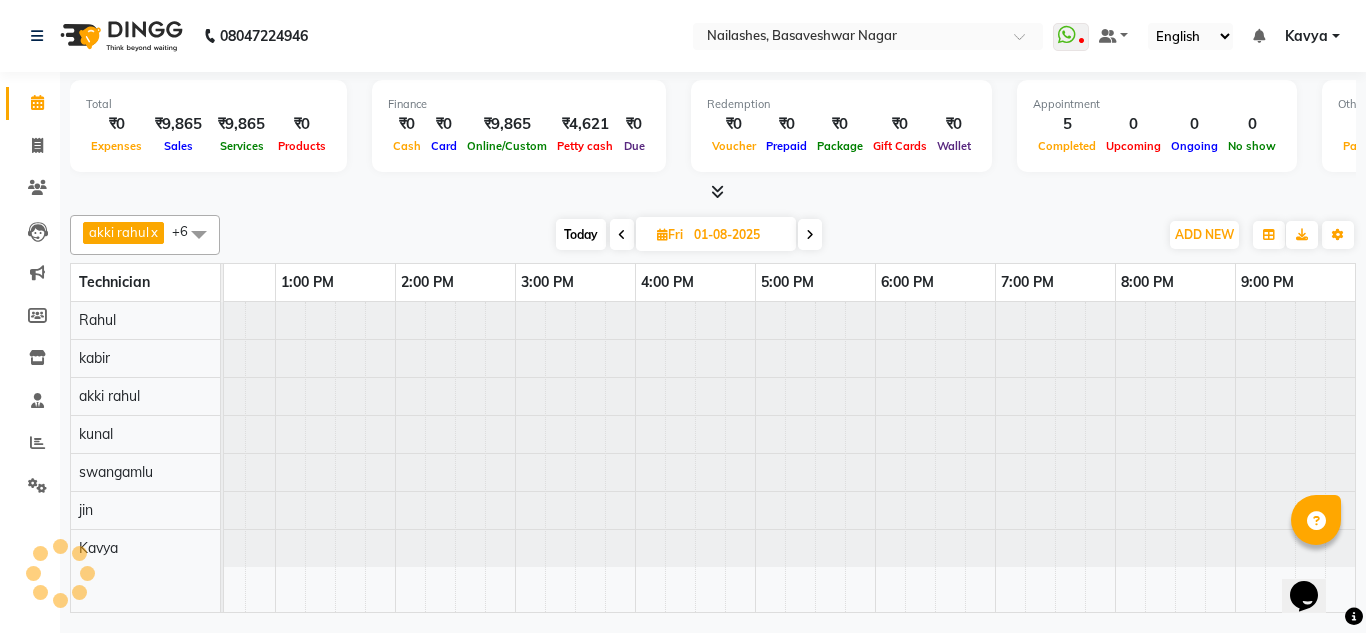 scroll, scrollTop: 0, scrollLeft: 0, axis: both 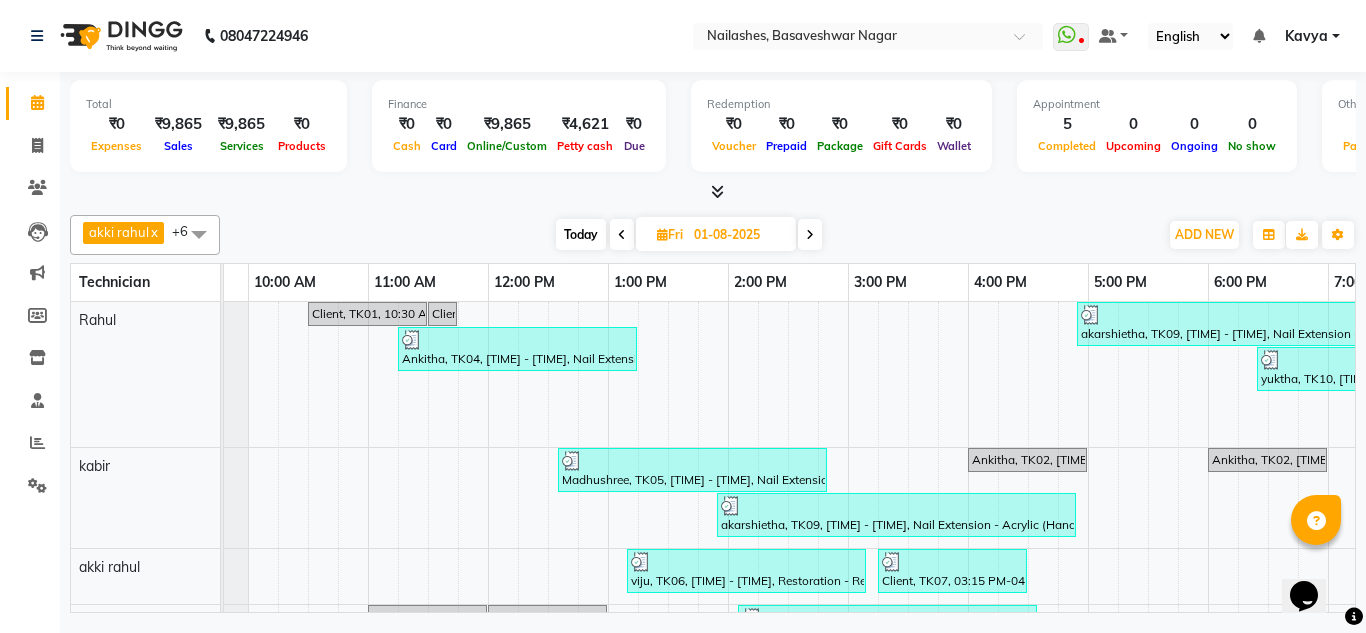click at bounding box center [622, 235] 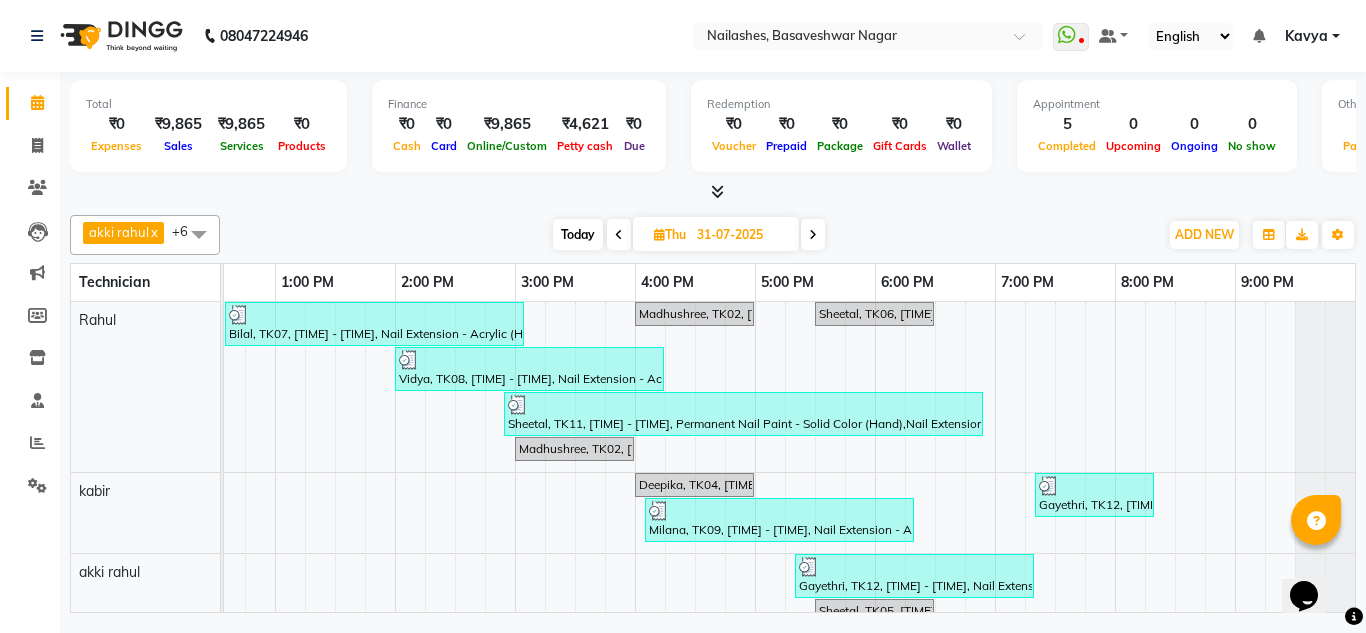 click at bounding box center (813, 234) 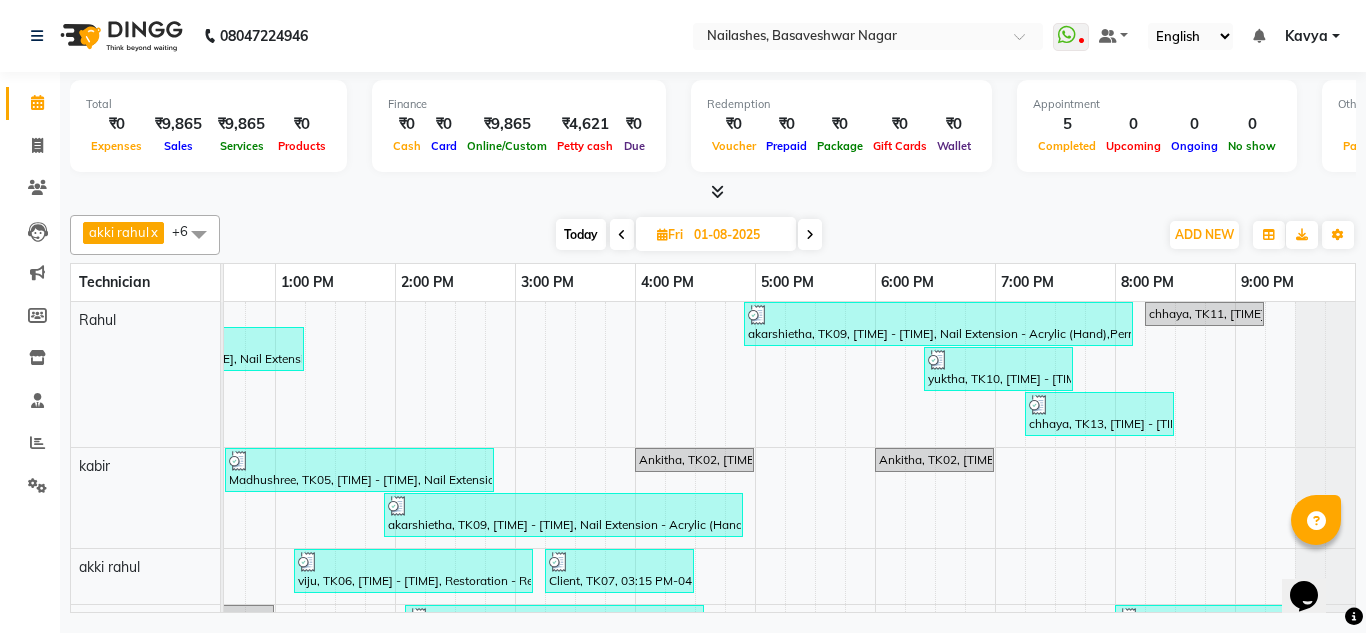 click at bounding box center (810, 235) 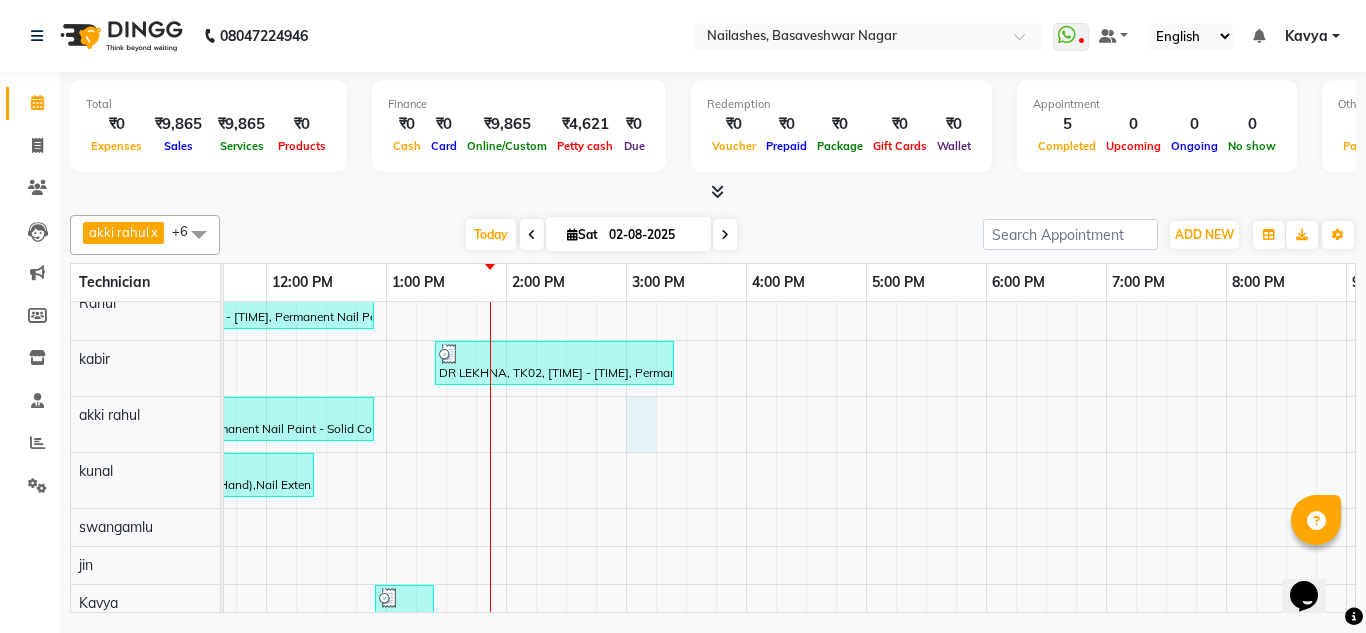 click on "DR LEKHNA, TK02, [TIME] - [TIME], Permanent Nail Paint - Solid Color (Hand),Nail Extension - Acrylic (Hand),Nail Art - Per Stone (Hand),Nail Art - Glitter Per Finger (Hand)     DR LEKHNA, TK02, [TIME] - [TIME], Permanent Nail Paint - Solid Color (Hand),Nail Extension - Acrylic (Hand)     Bilal, TK03, [TIME] - [TIME], Permanent Nail Paint - Solid Color (Hand),Permanent Nail Paint - Solid Color (Hand),Gel polish removal,Gel polish removal     krupa, TK01, [TIME] - [TIME], Nail Art - Cat Eye (Hand),Nail Extension - Acrylic (Hand),Nail Art - Cat Eye (Hand)     DR LEKHNA, TK02, [TIME] - [TIME], Waxing - Underarms Wax" at bounding box center (686, 462) 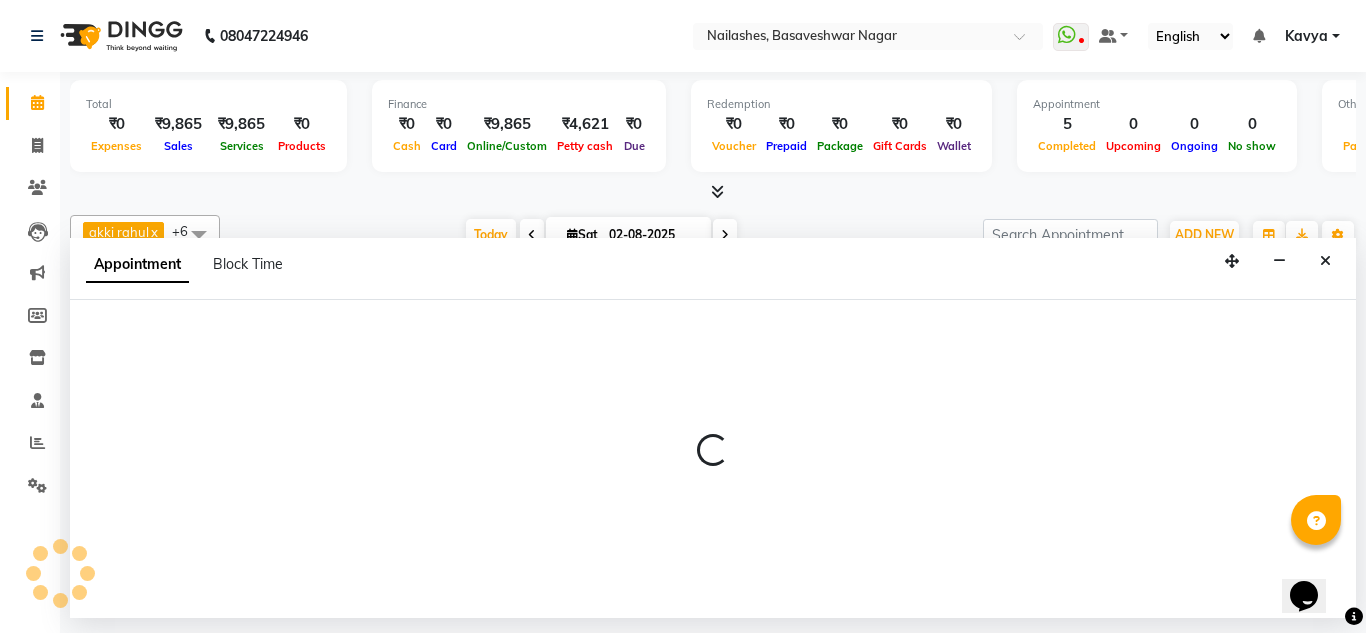 select on "81674" 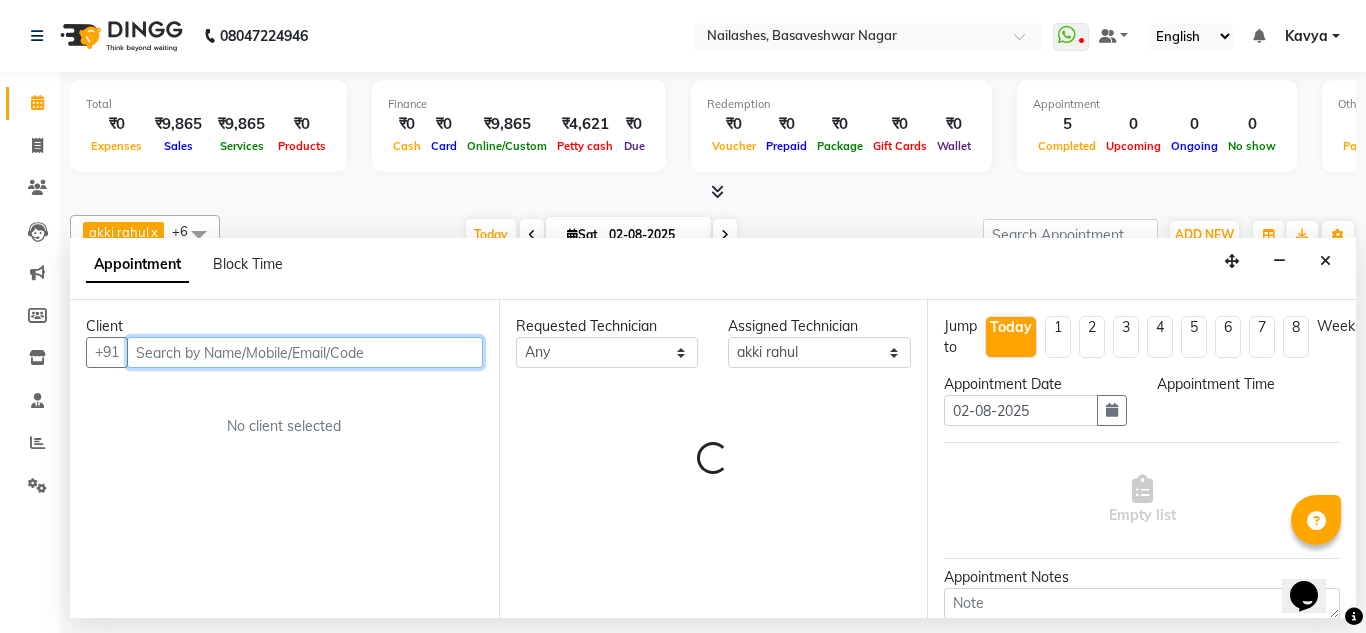select on "900" 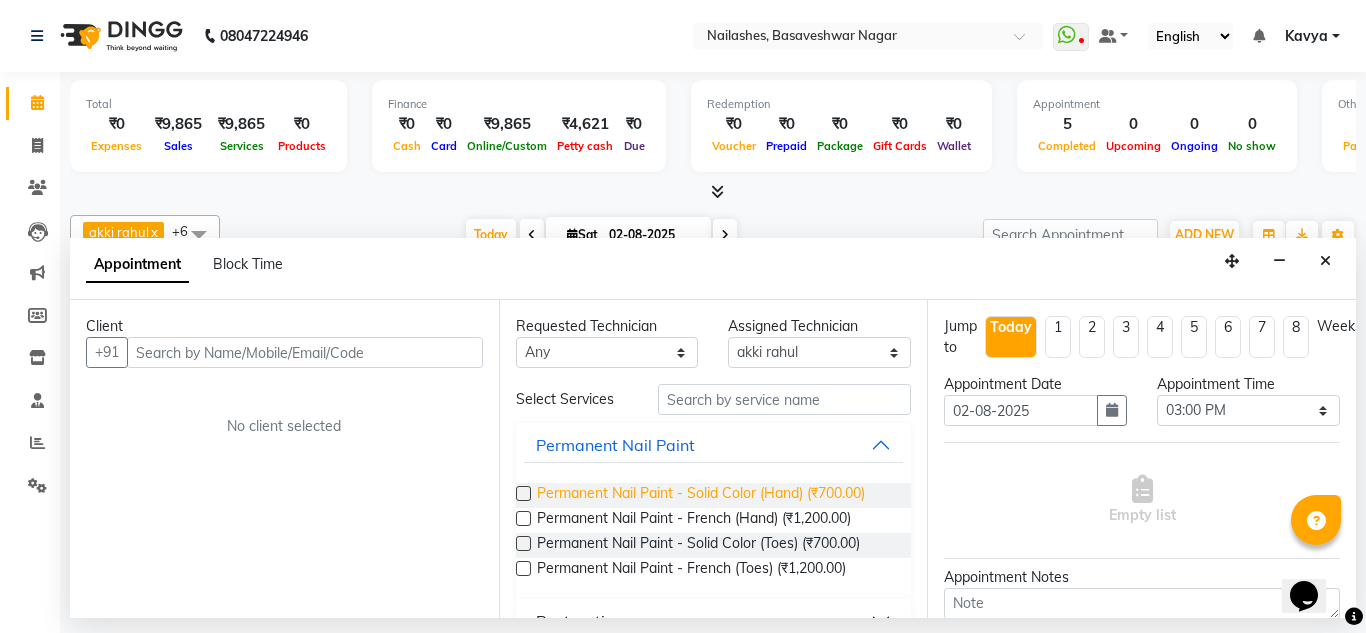 click on "Permanent Nail Paint - Solid Color (Hand) (₹700.00)" at bounding box center [701, 495] 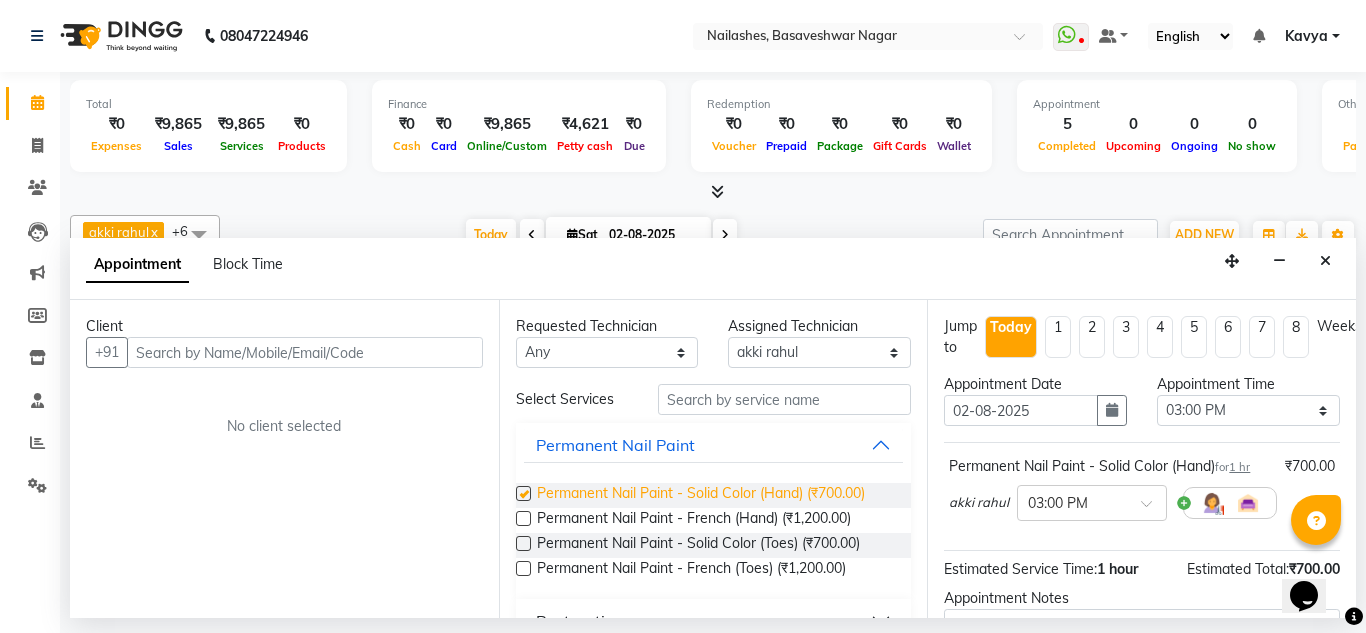 checkbox on "false" 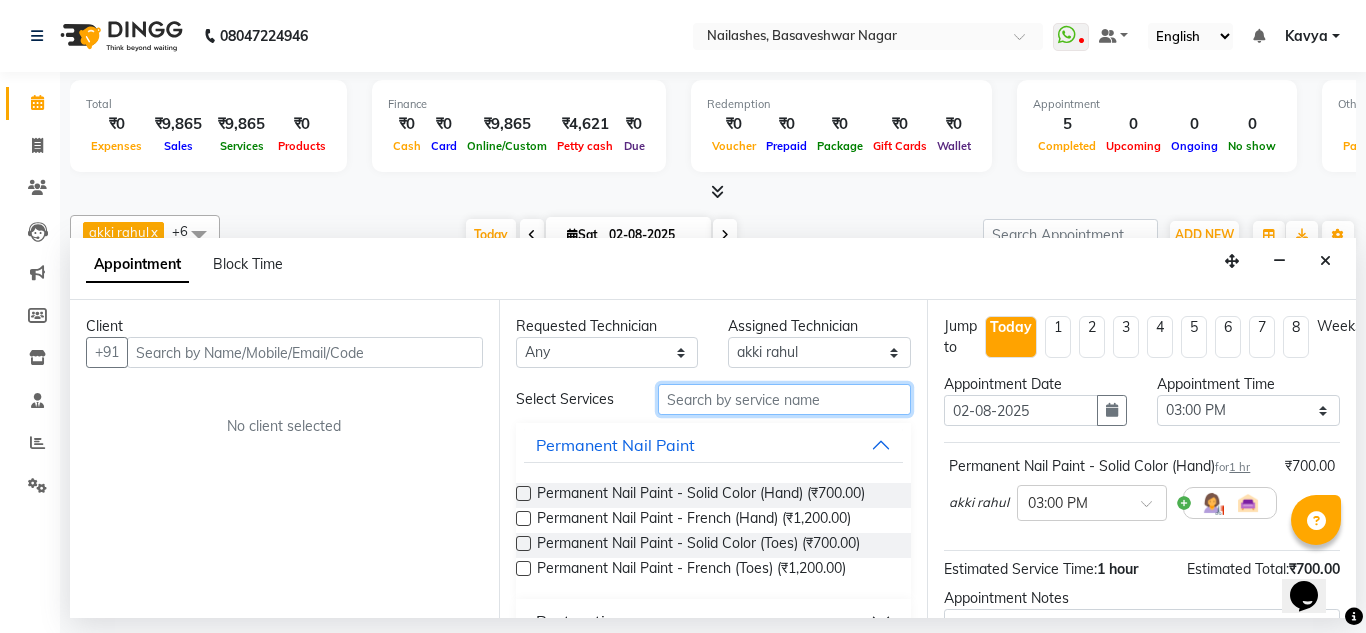 click at bounding box center [785, 399] 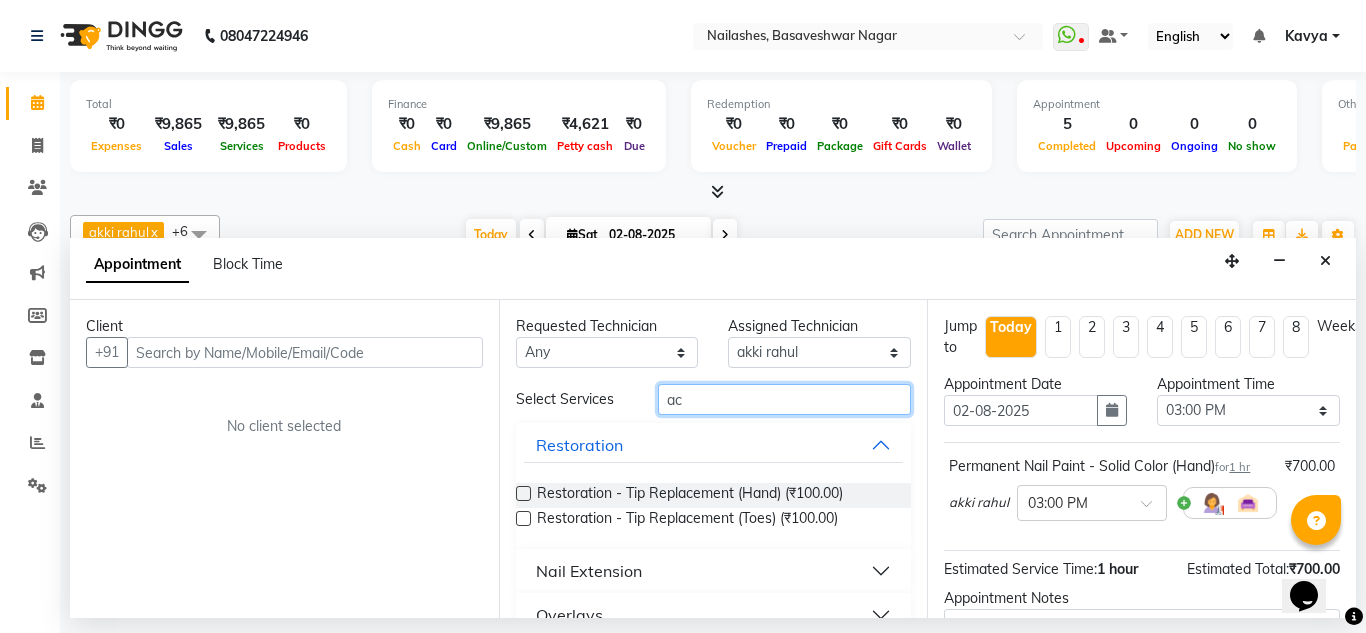 type on "a" 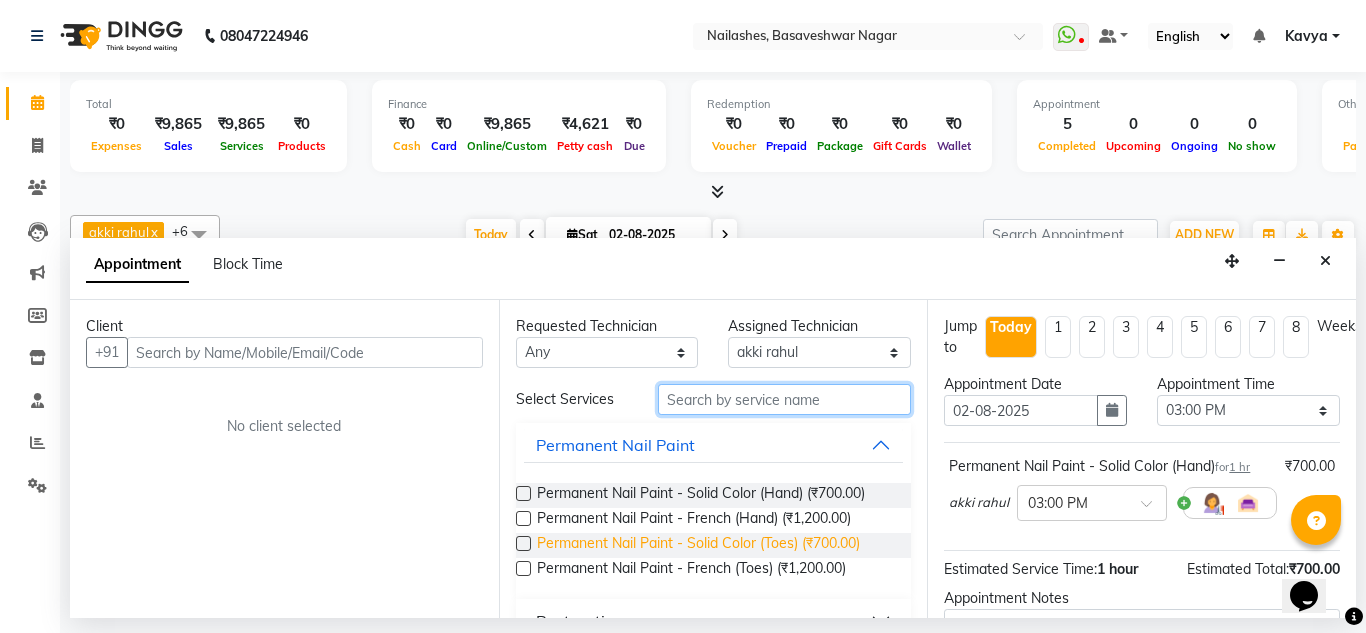 type on "a" 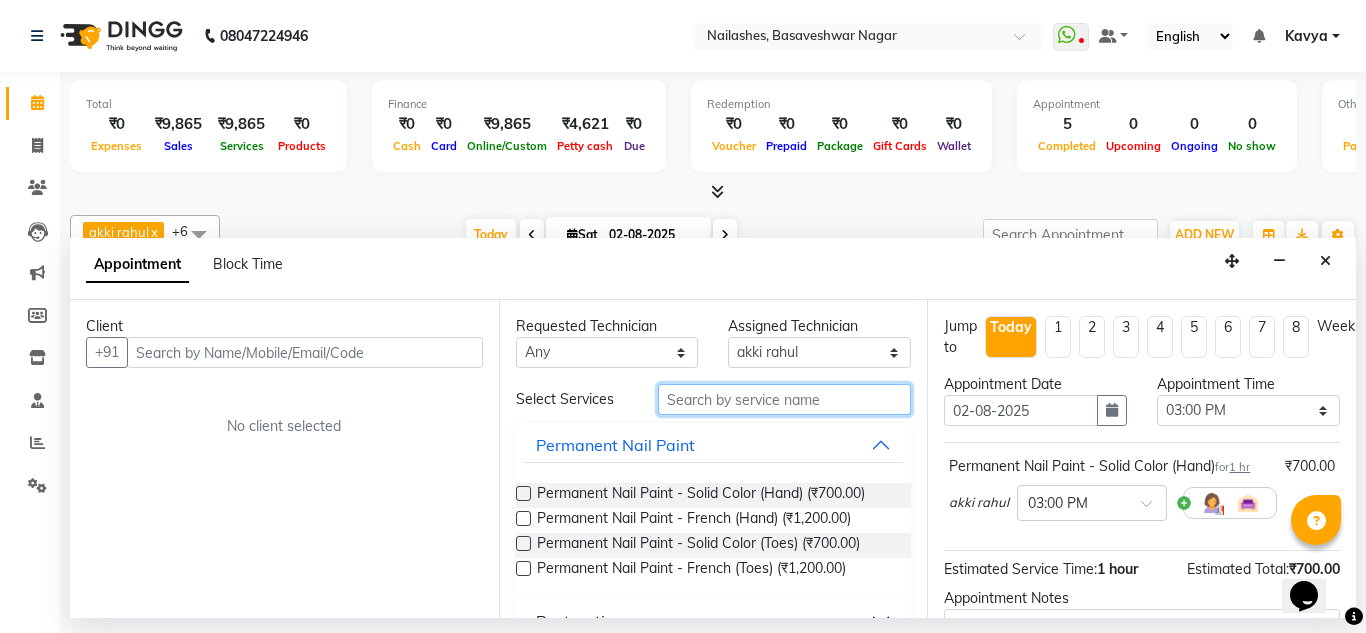 type on "a" 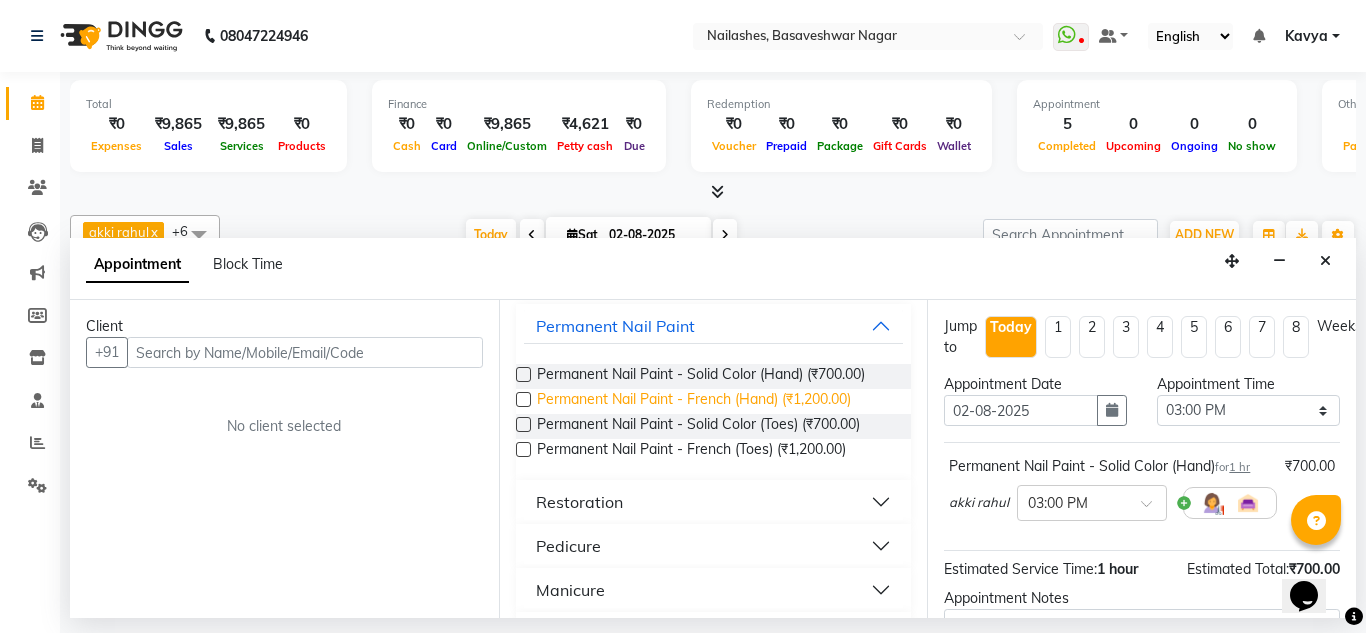 scroll, scrollTop: 0, scrollLeft: 0, axis: both 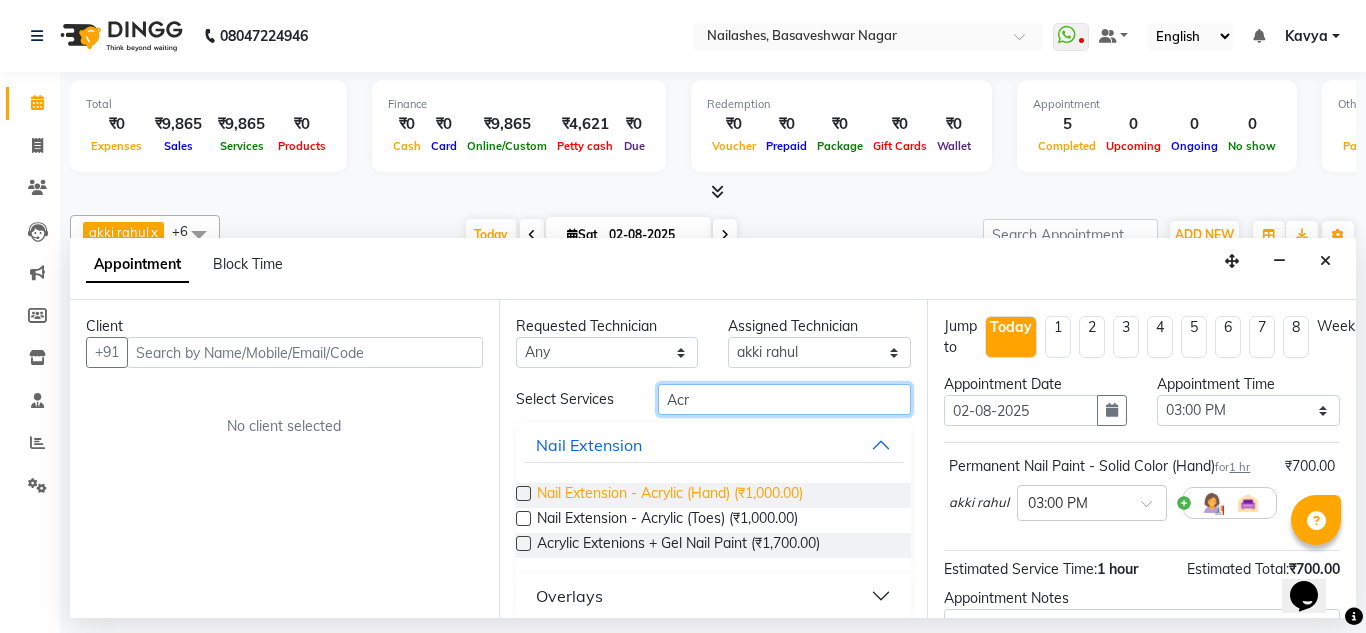 type on "Acr" 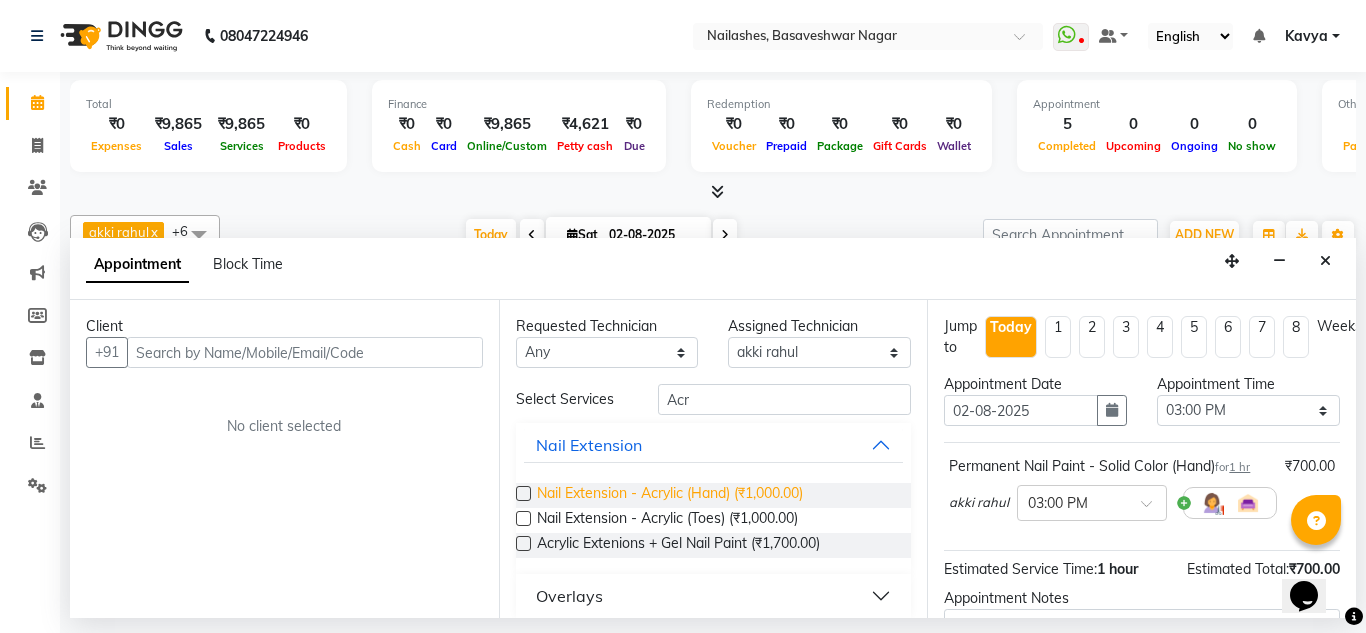 click on "Nail Extension - Acrylic (Hand) (₹1,000.00)" at bounding box center (670, 495) 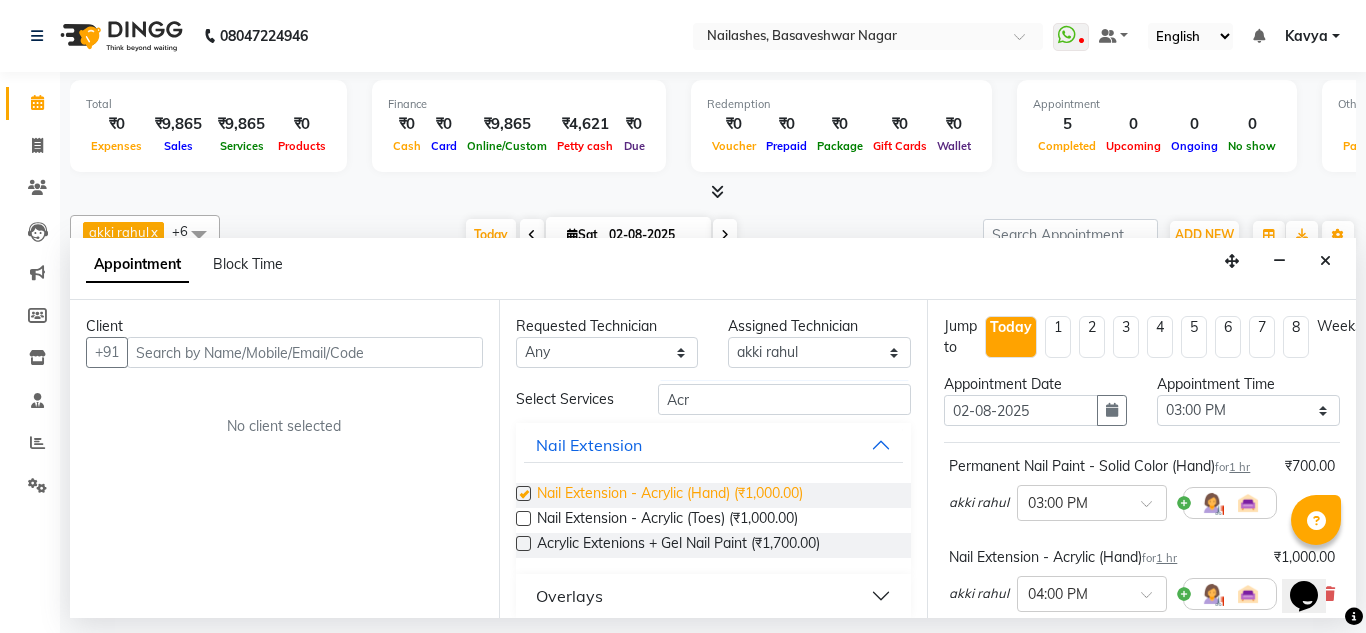 checkbox on "false" 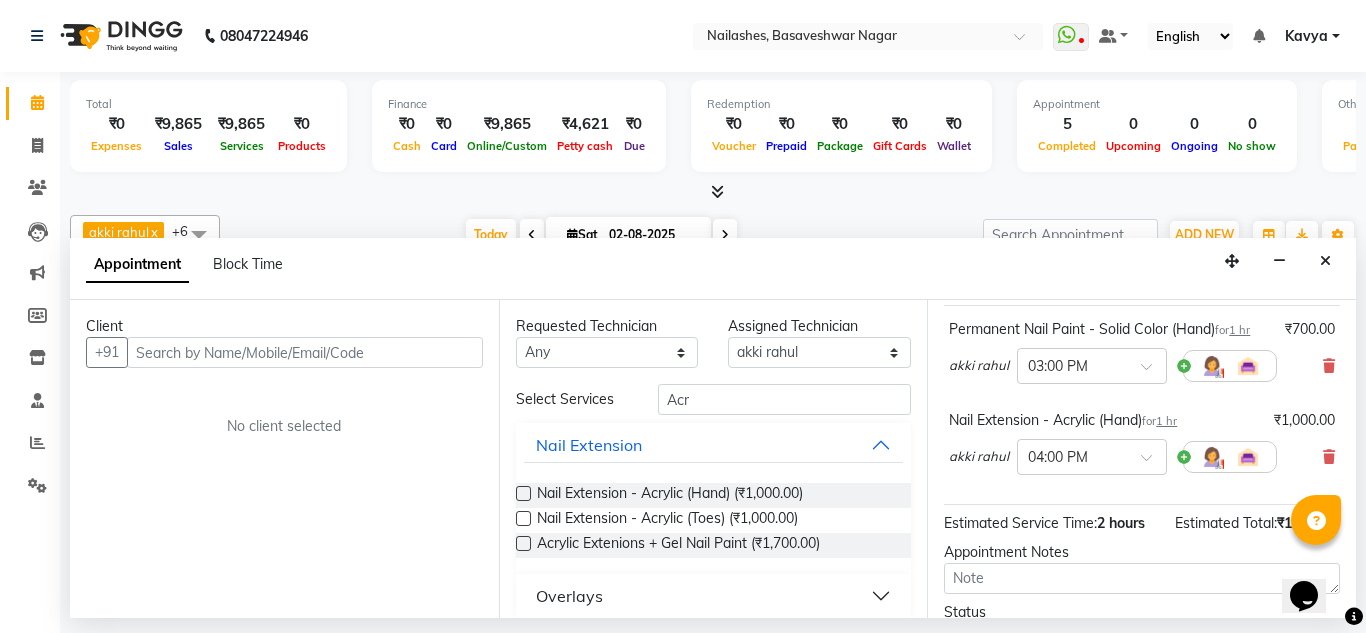 scroll, scrollTop: 138, scrollLeft: 0, axis: vertical 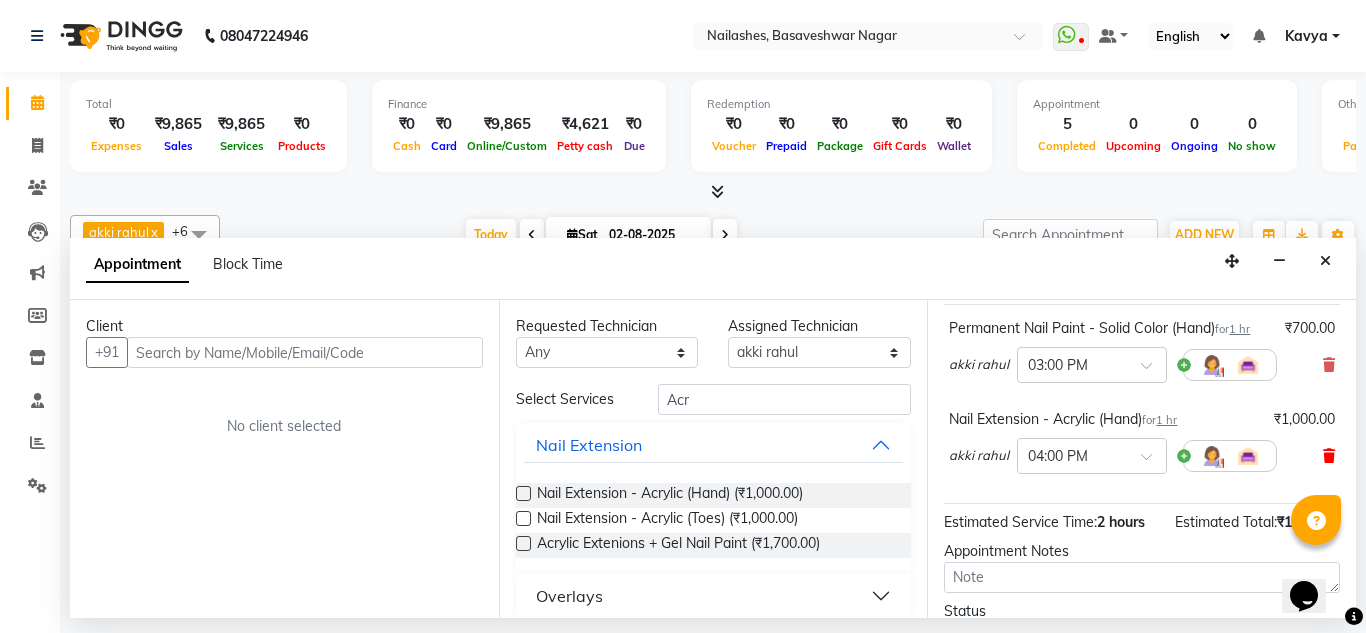 click at bounding box center (1329, 456) 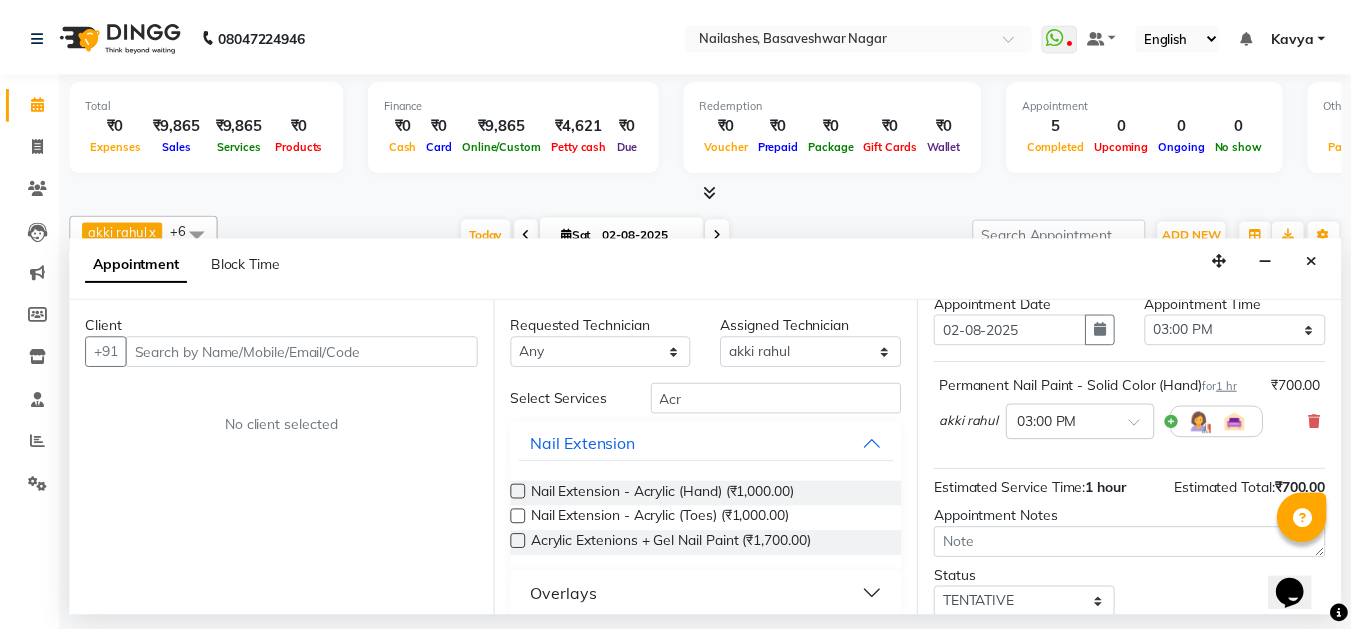 scroll, scrollTop: 78, scrollLeft: 0, axis: vertical 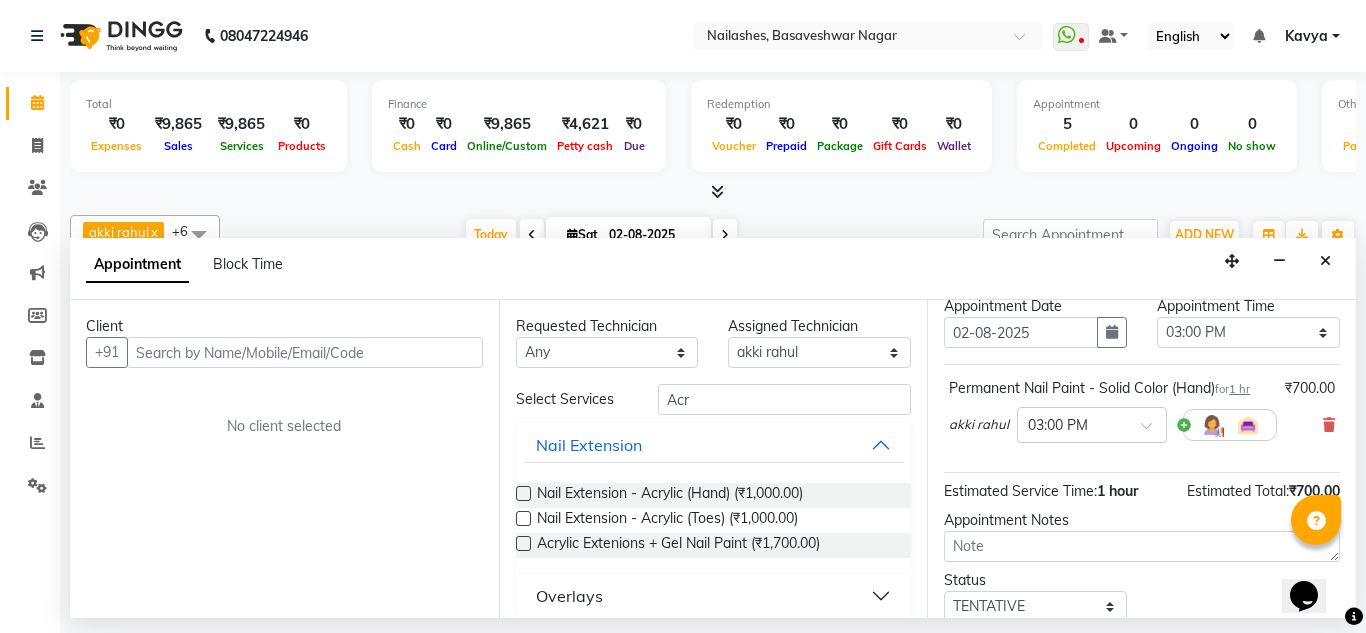 click on "Total  ₹0  Expenses ₹9,865  Sales ₹9,865  Services ₹0  Products" at bounding box center [208, 126] 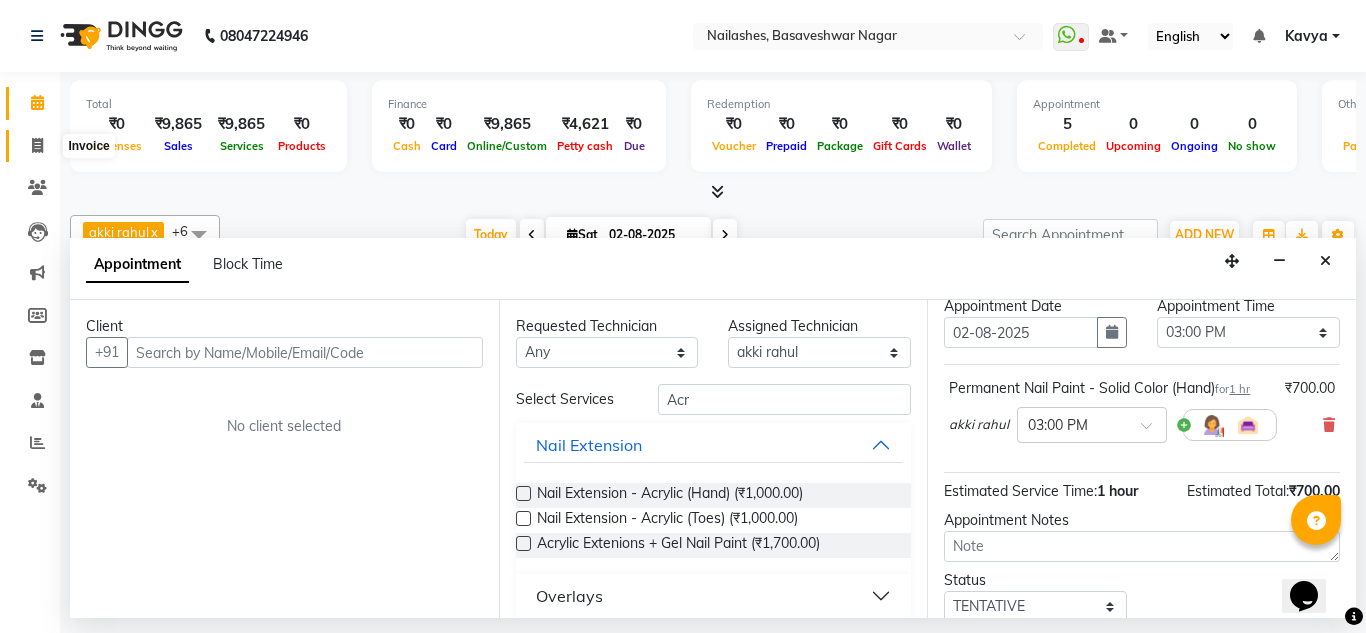 click 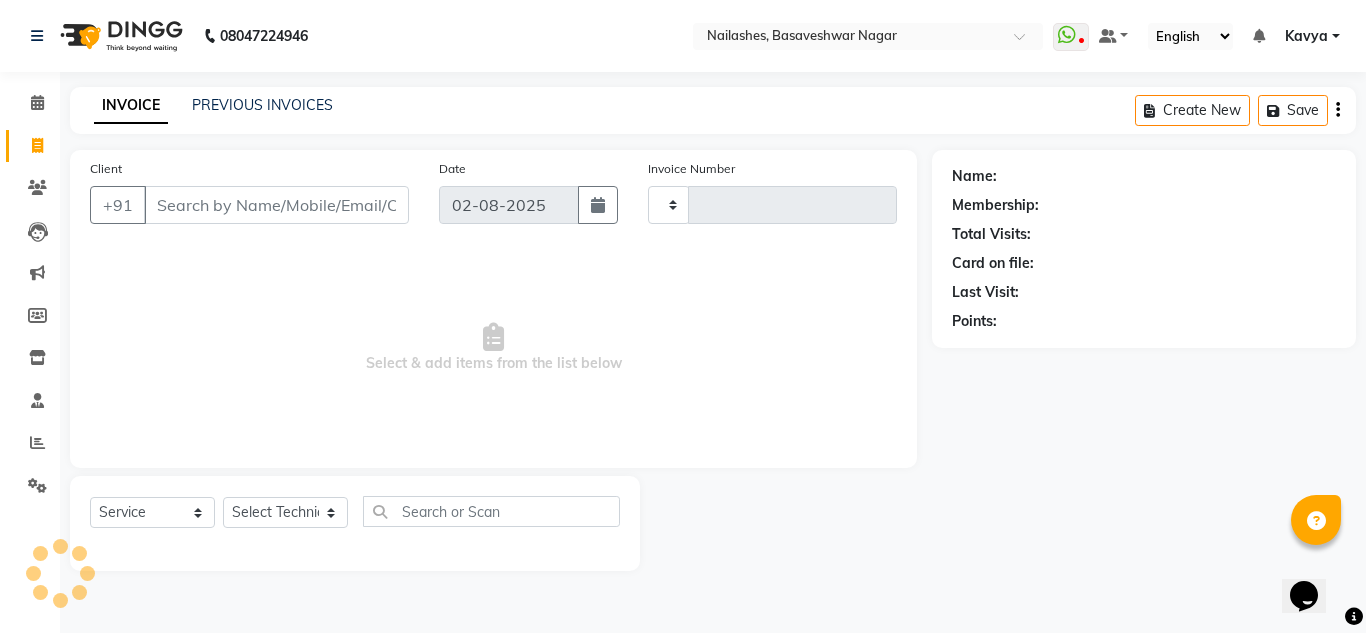 type on "1098" 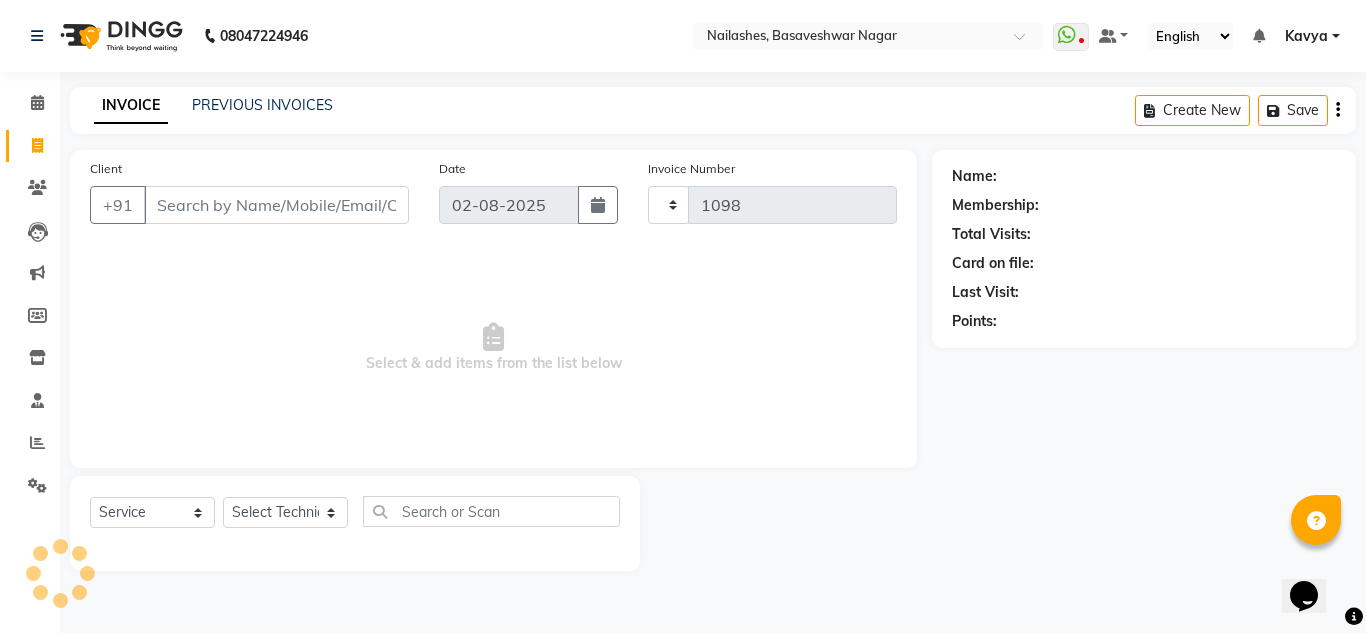 select on "7686" 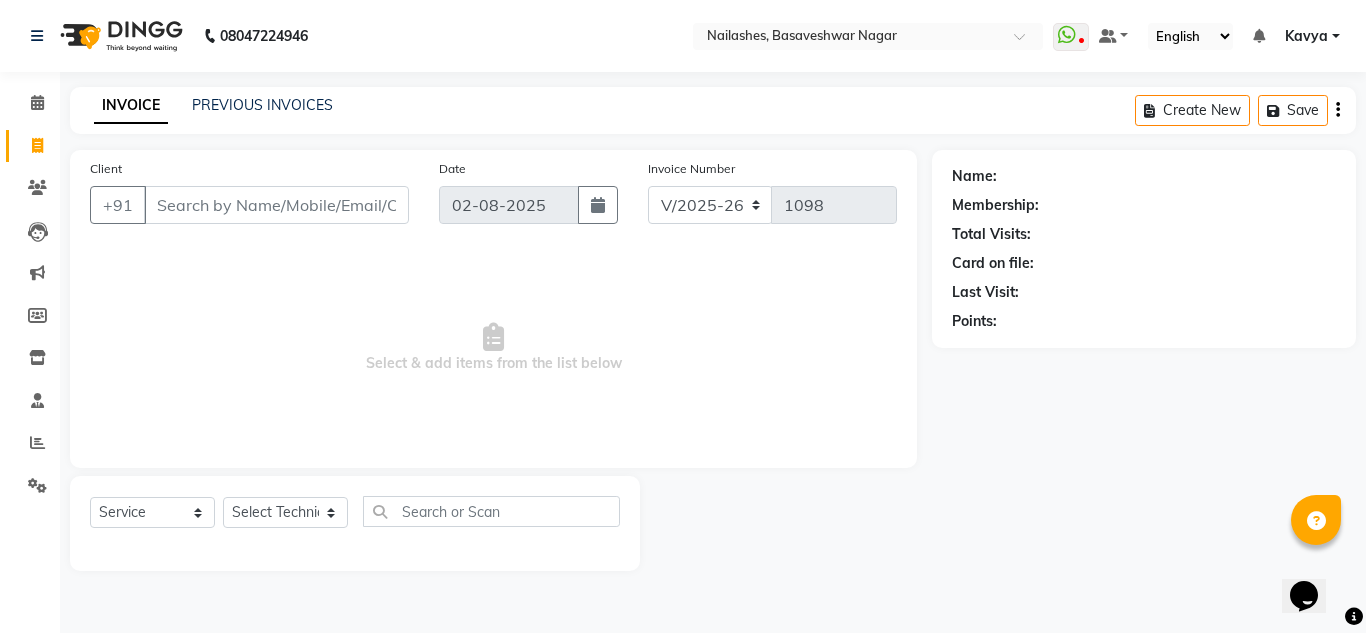 click on "PREVIOUS INVOICES" 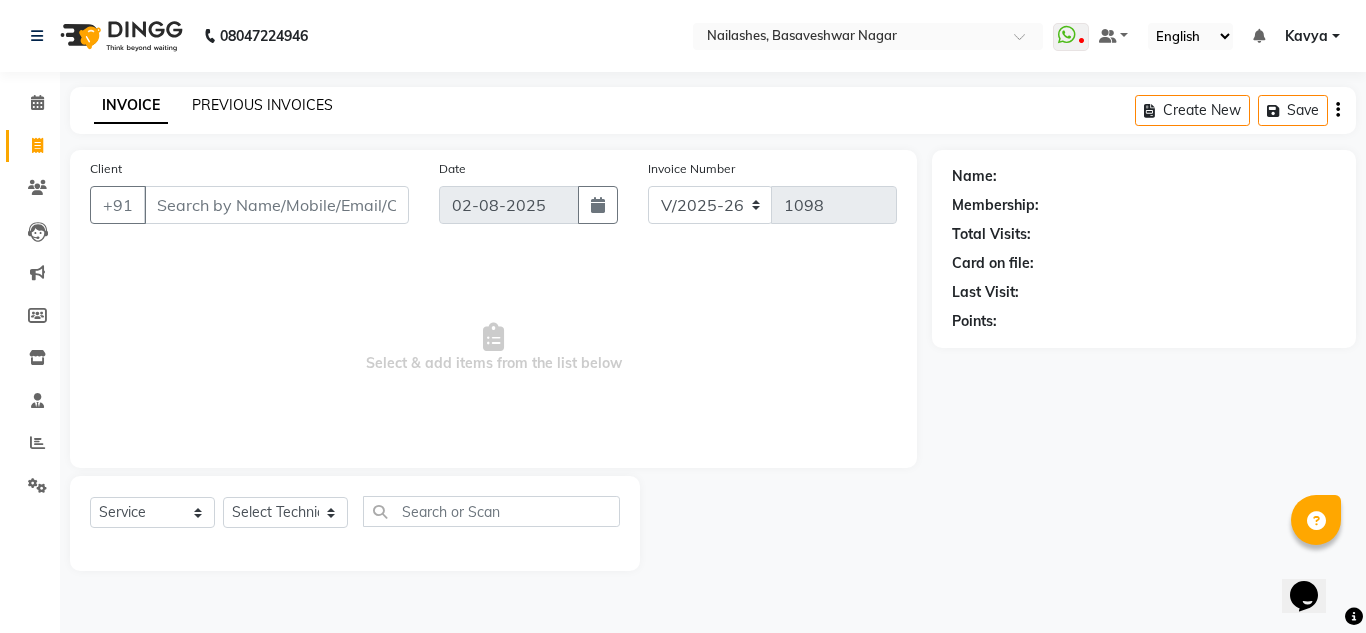 click on "PREVIOUS INVOICES" 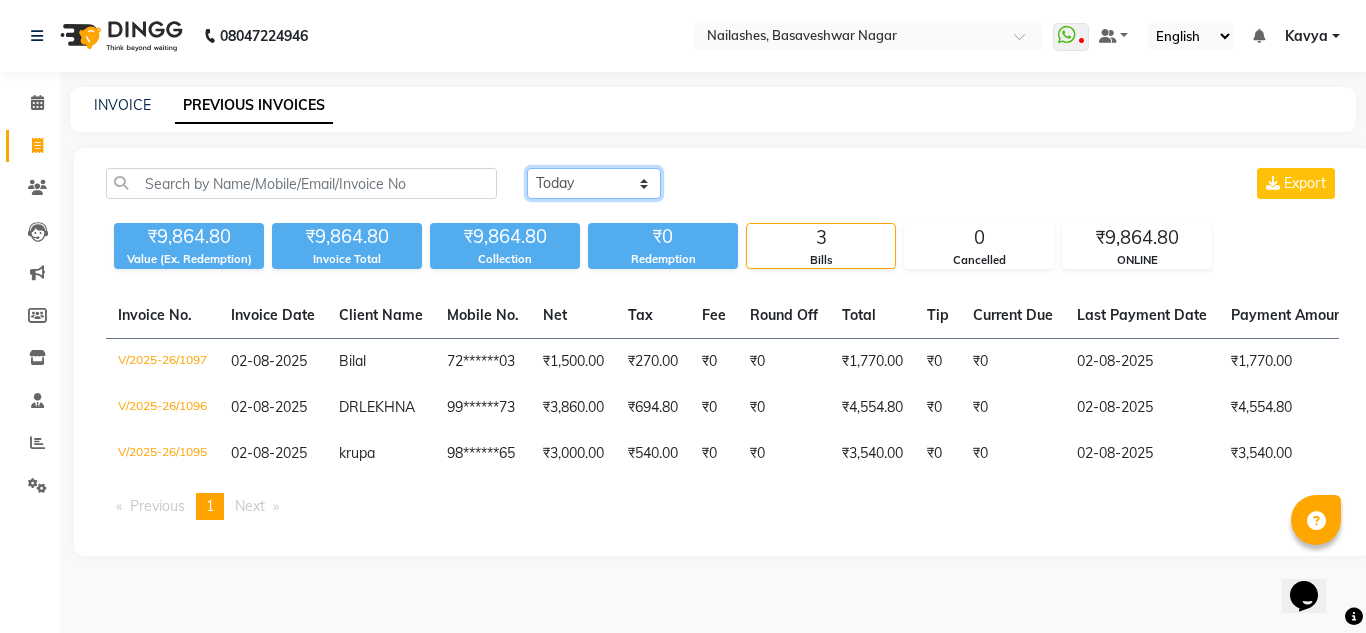 click on "Today Yesterday Custom Range" 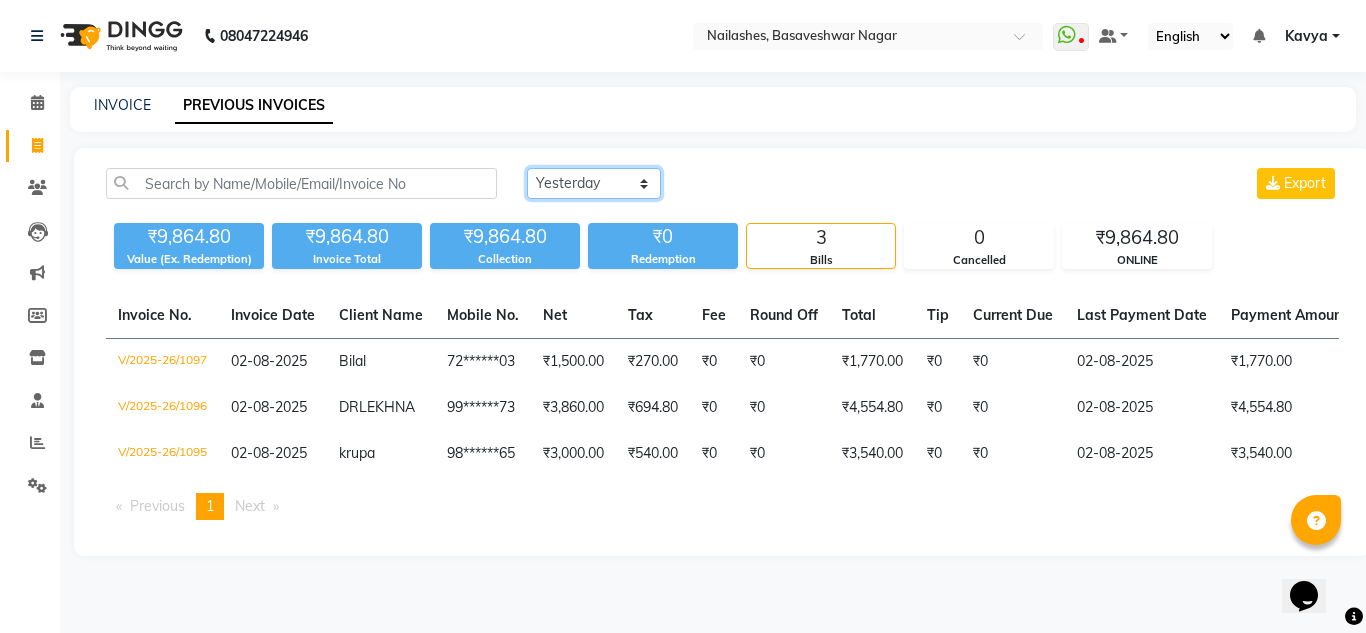 click on "Today Yesterday Custom Range" 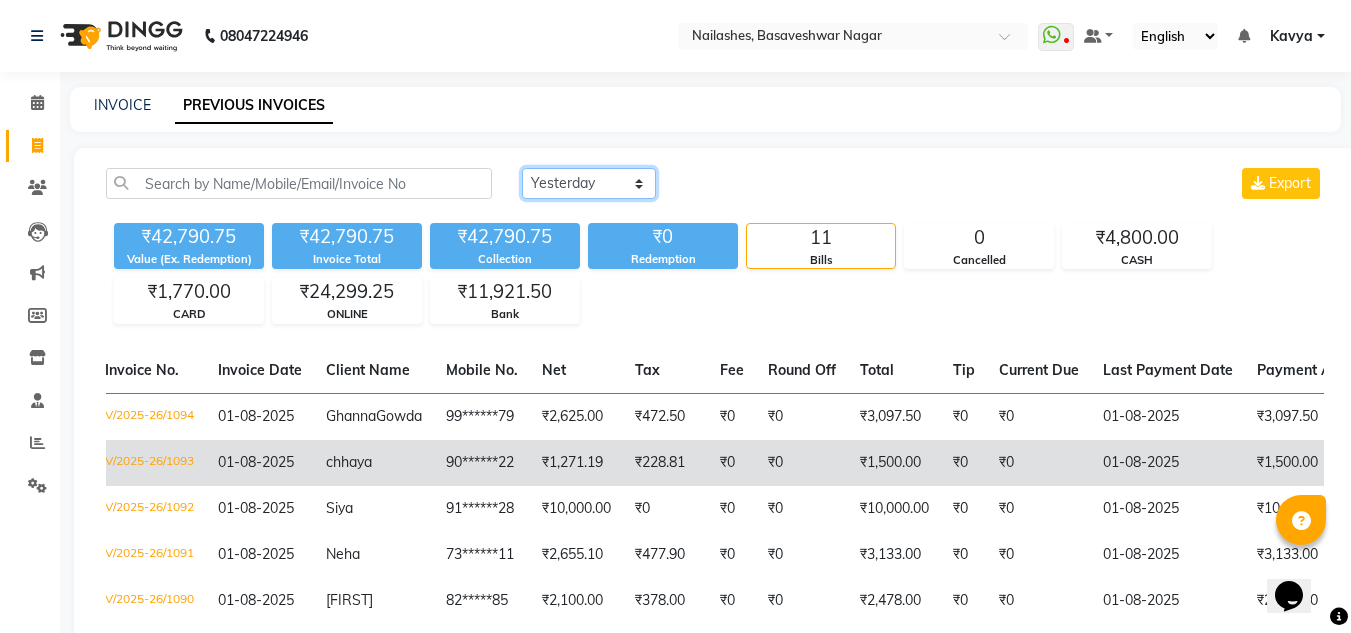 scroll, scrollTop: 0, scrollLeft: 11, axis: horizontal 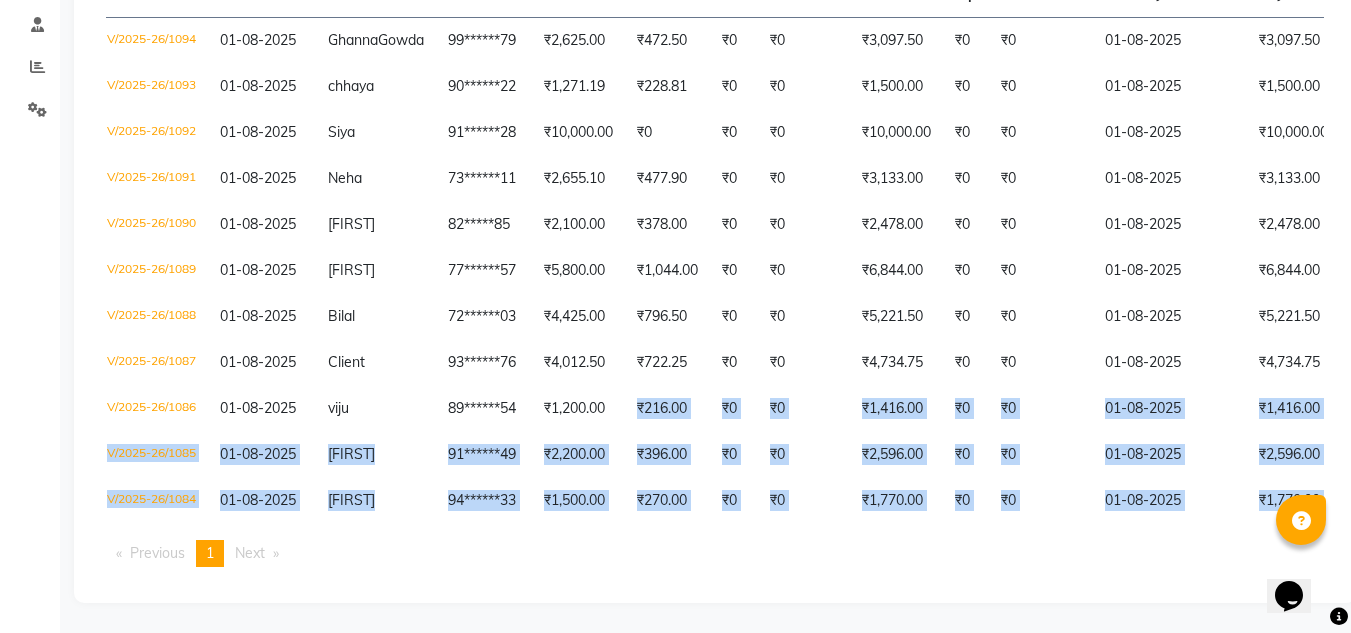 drag, startPoint x: 607, startPoint y: 471, endPoint x: 604, endPoint y: 680, distance: 209.02153 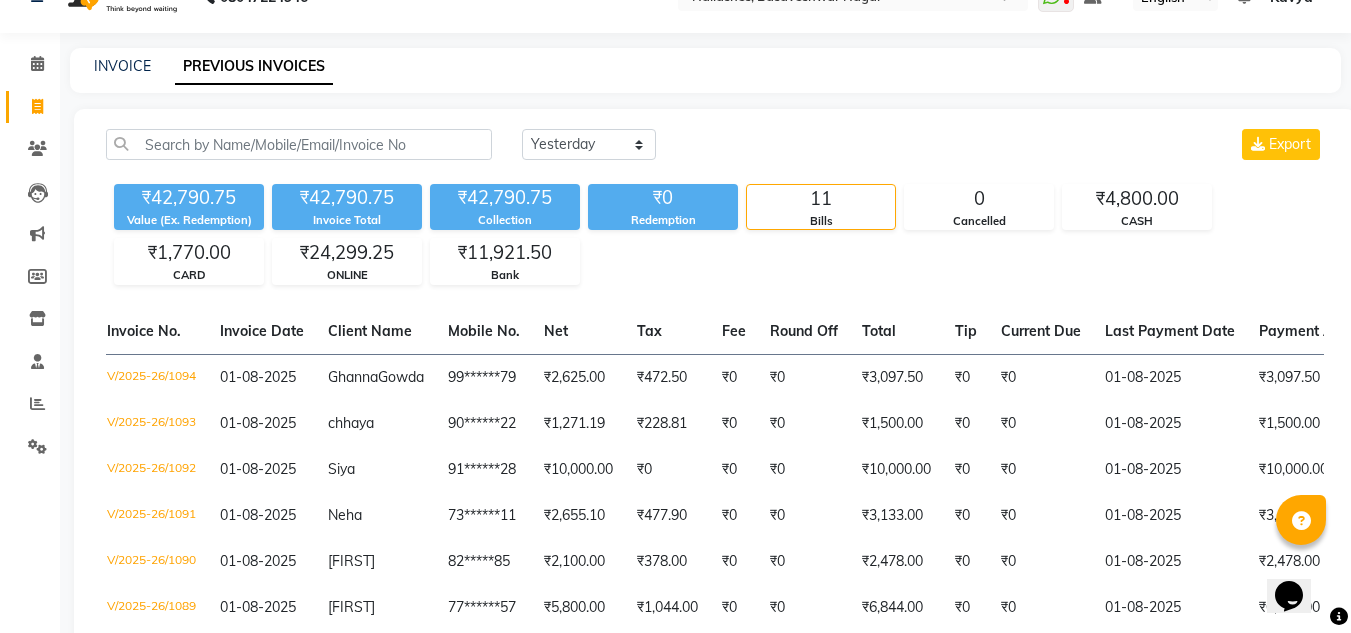 scroll, scrollTop: 38, scrollLeft: 0, axis: vertical 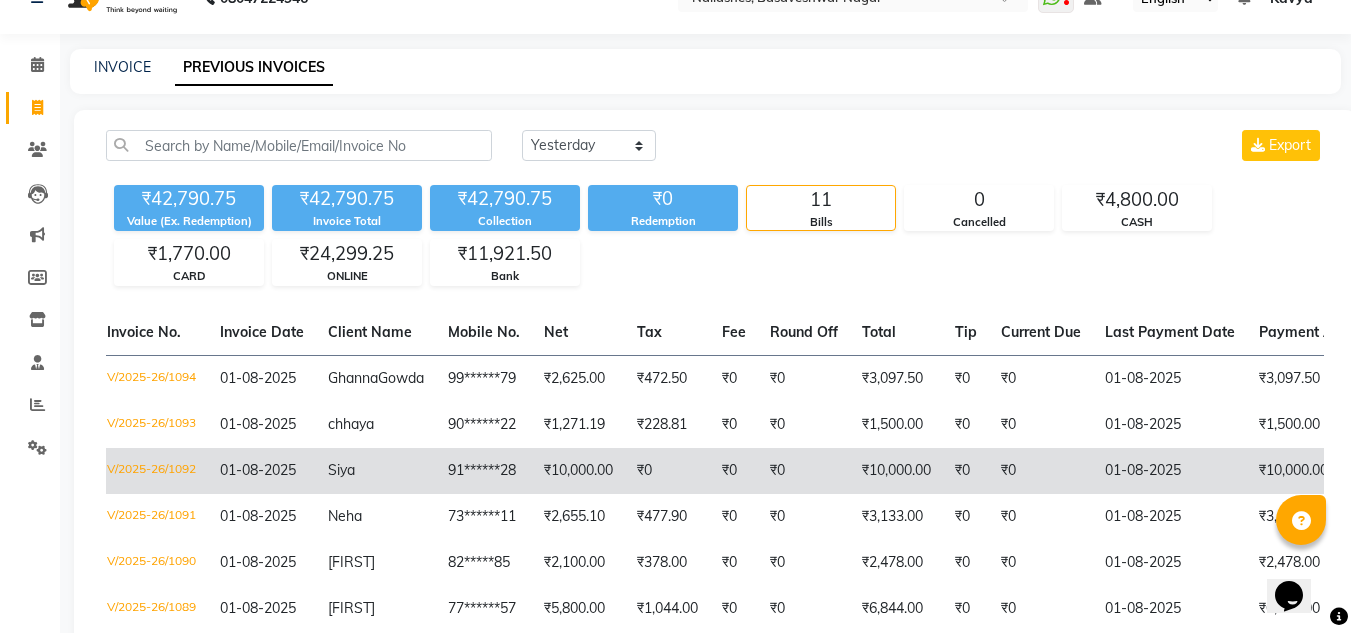 click on "91******28" 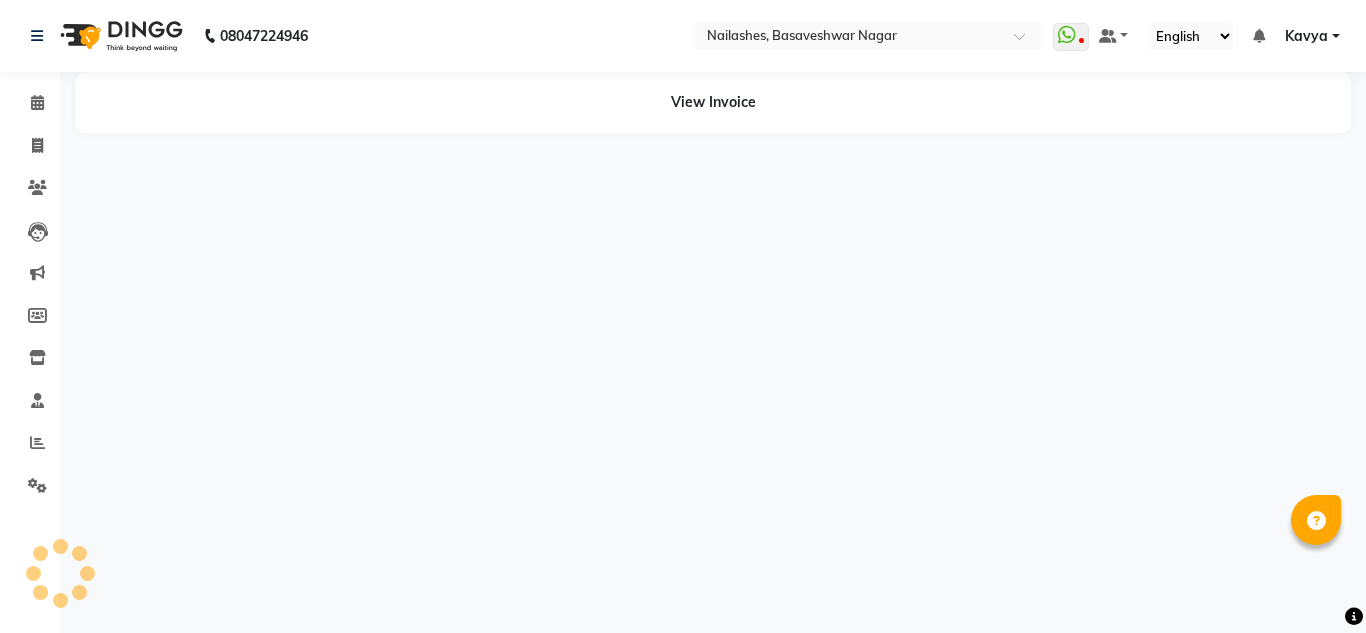 click on "[PHONE] Select Location × Nailashes, [CITY] WhatsApp Status ✕ Status: Disconnected Recent Service Activity: 01-01-1970 05:30 AM [PHONE] Whatsapp Settings Default Panel My Panel English ENGLISH Español العربية मराठी हिंदी ગુજરાતી தமிழ் 中文 Notifications nothing to show Kavya Manage Profile Change Password Sign out Version:3.15.11 ☀ Nailashes, [CITY] Calendar Invoice Clients Leads Marketing Members Inventory Staff Reports Settings Completed InProgress Upcoming Dropped Tentative Check-In Confirm Bookings Segments Page Builder View Invoice" at bounding box center (683, 316) 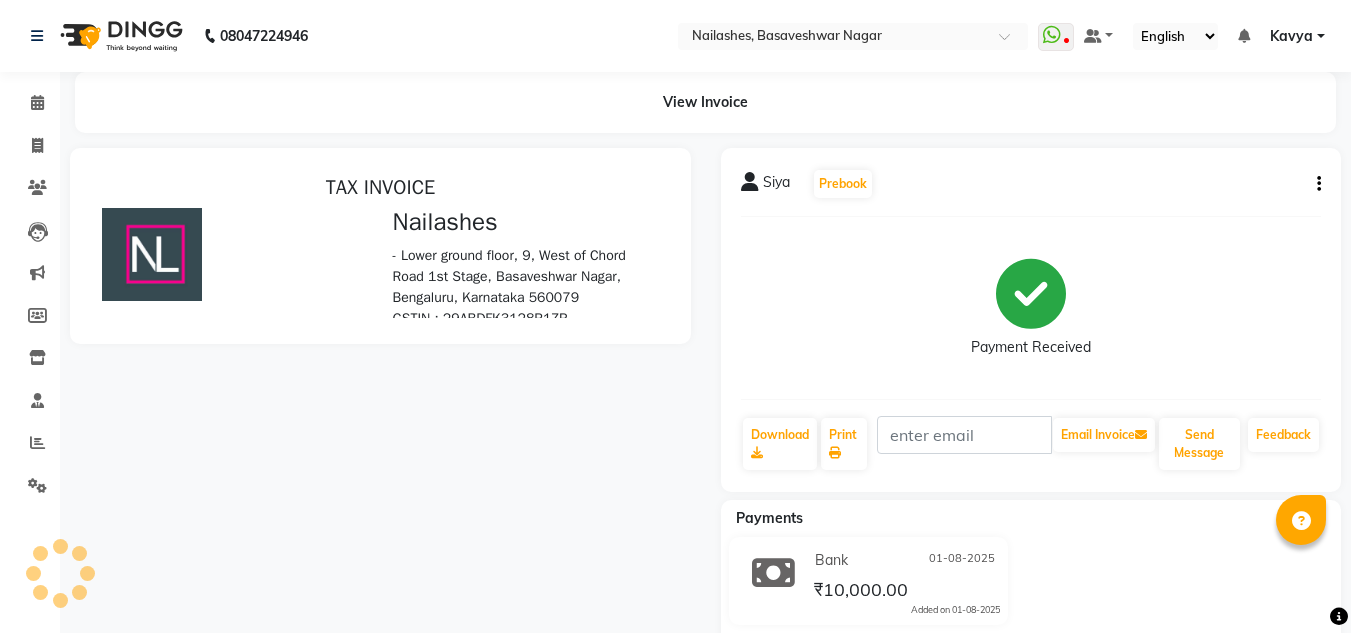 scroll, scrollTop: 0, scrollLeft: 0, axis: both 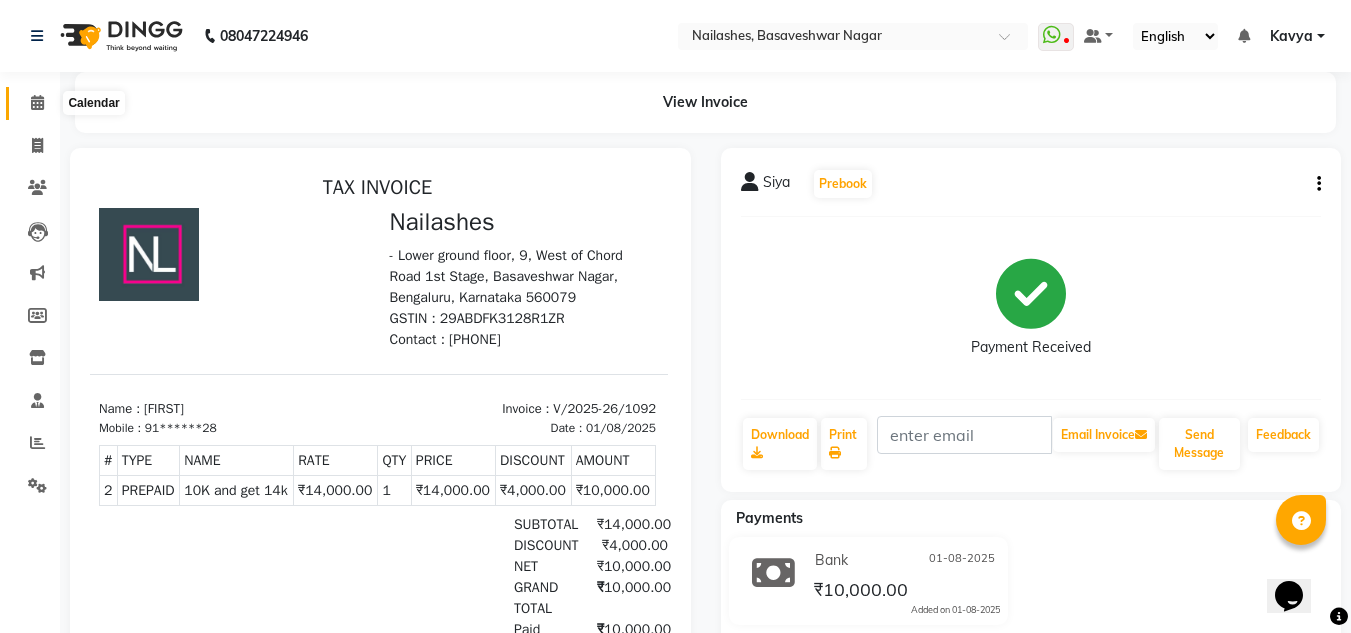 click 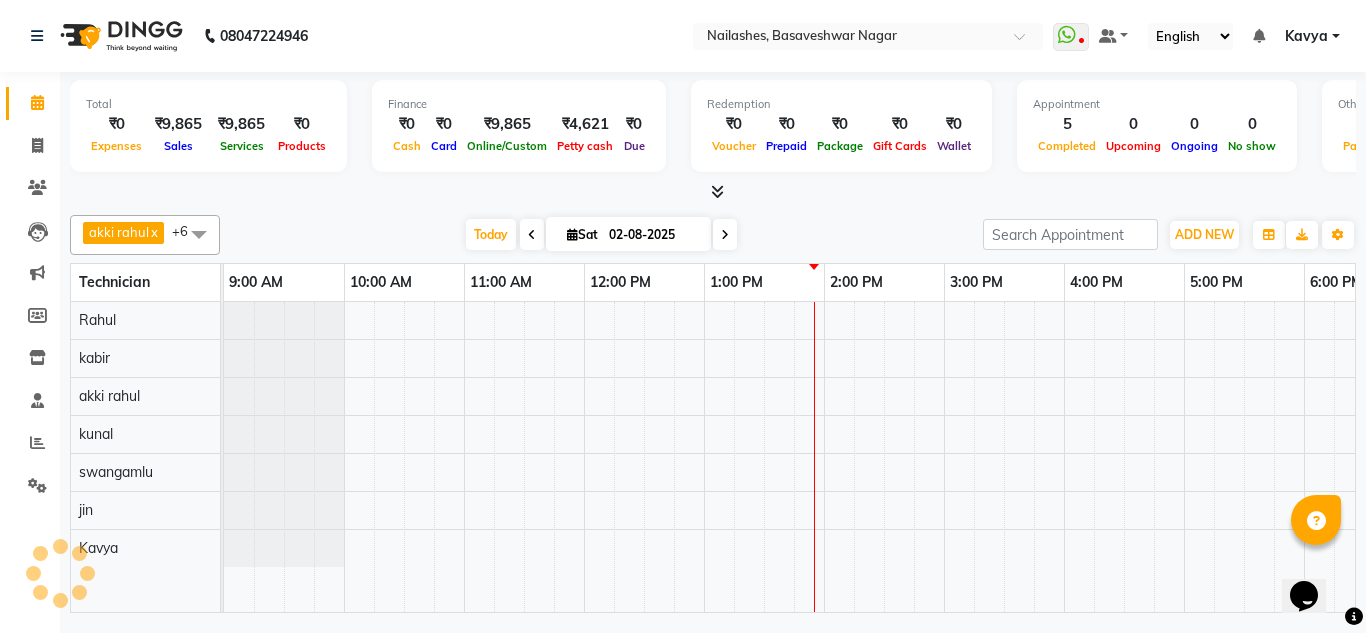 scroll, scrollTop: 0, scrollLeft: 0, axis: both 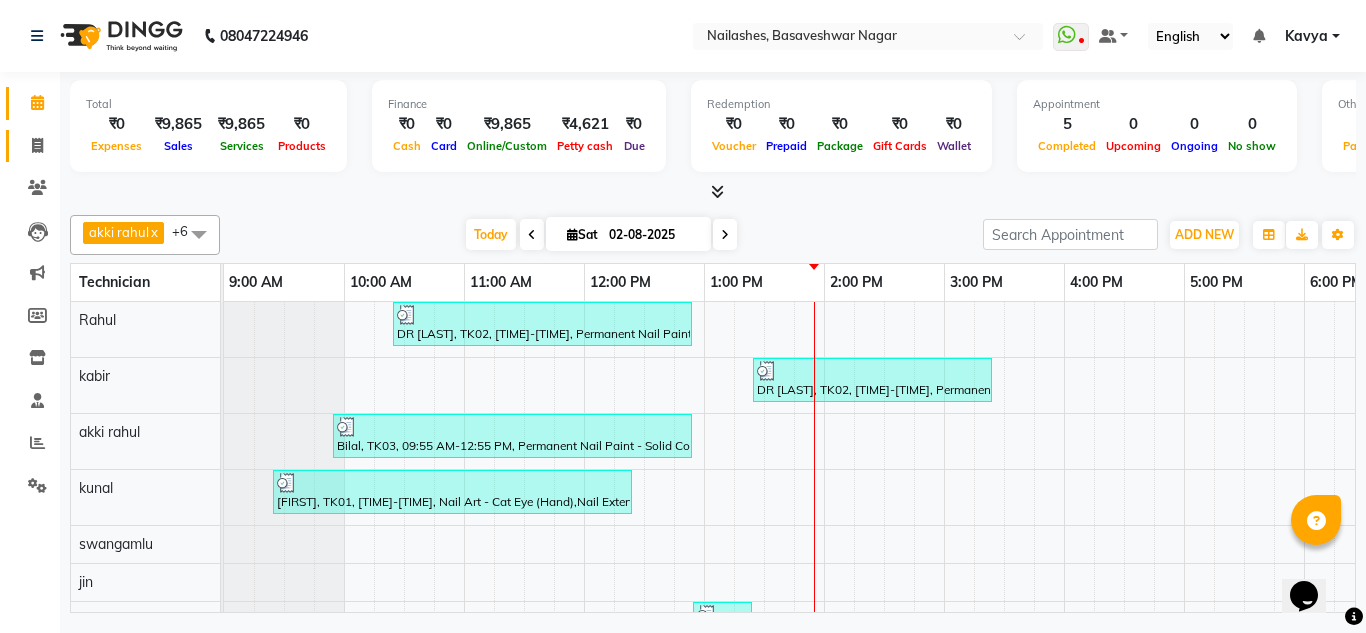 click on "Invoice" 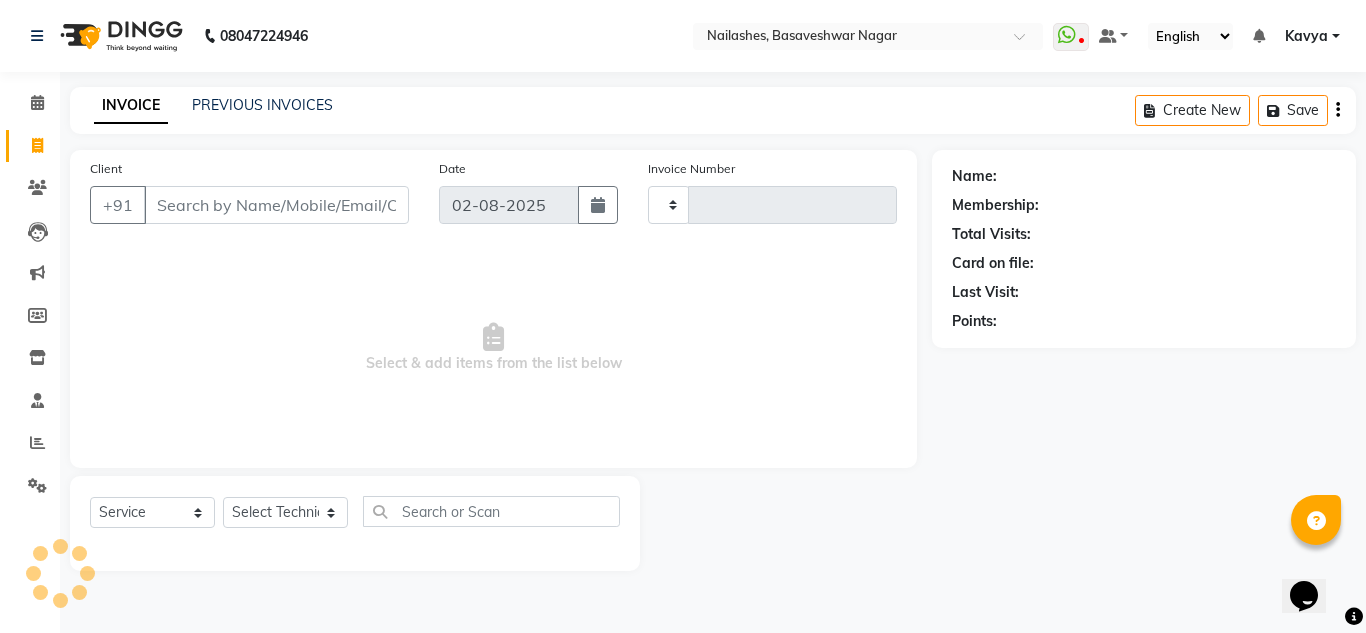 type on "1098" 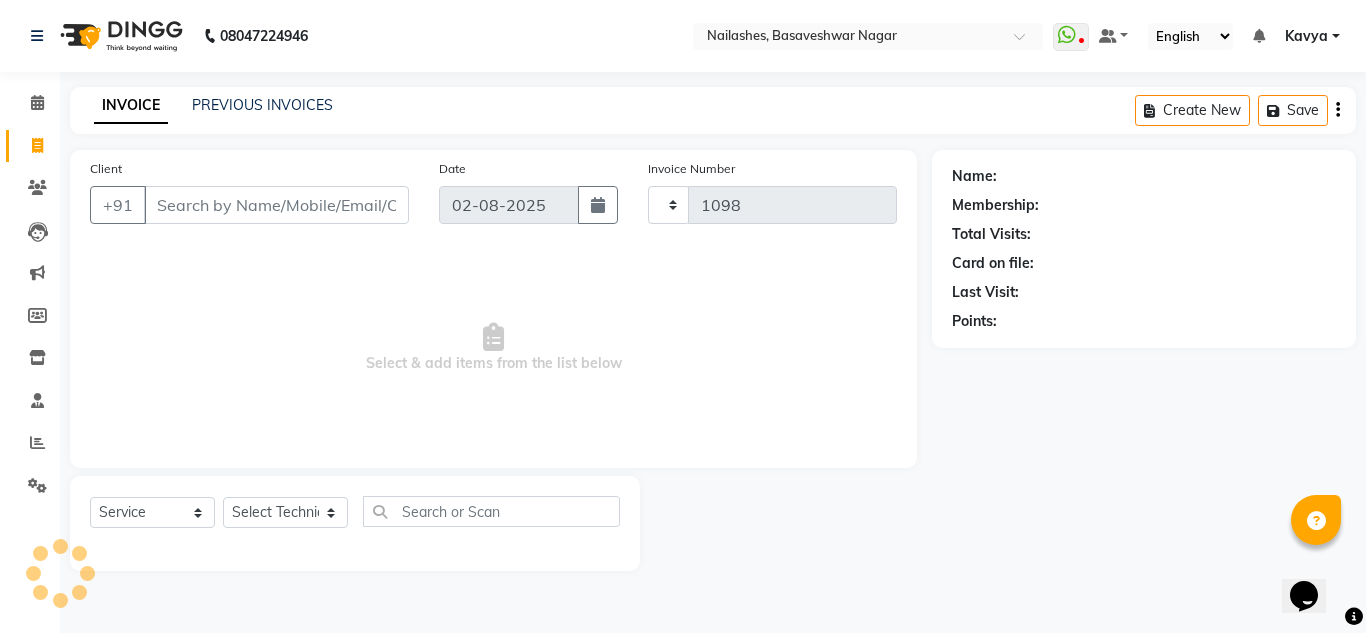 select on "7686" 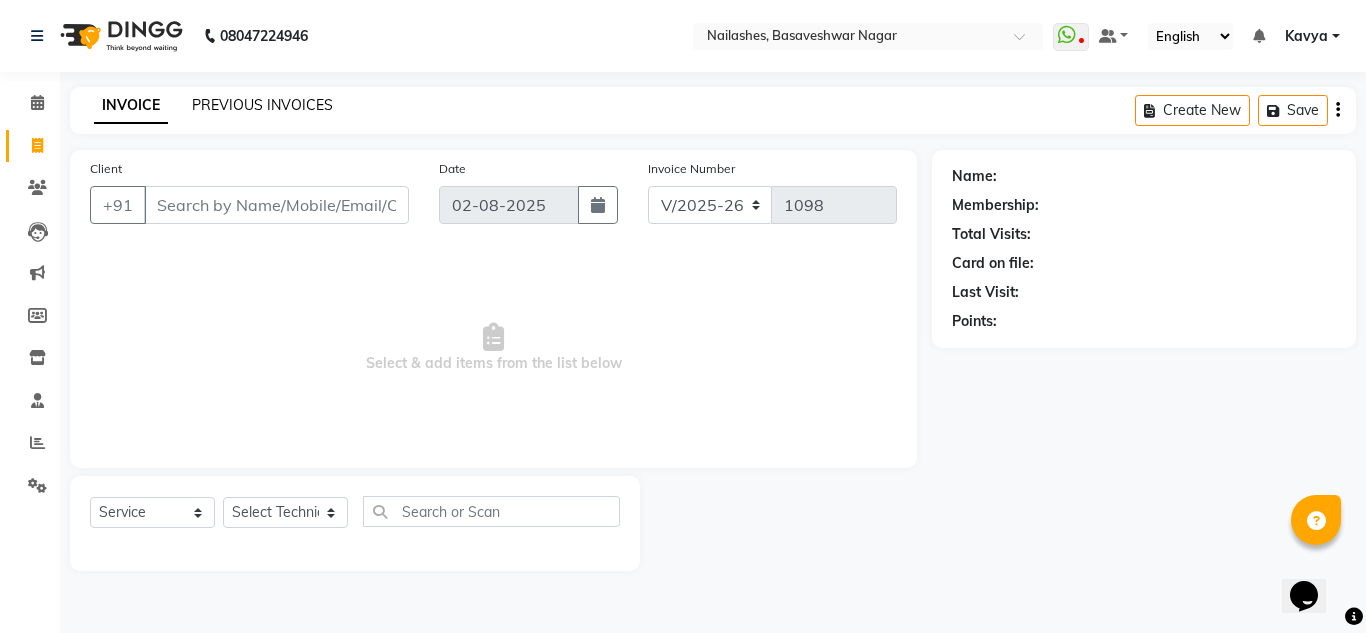 click on "PREVIOUS INVOICES" 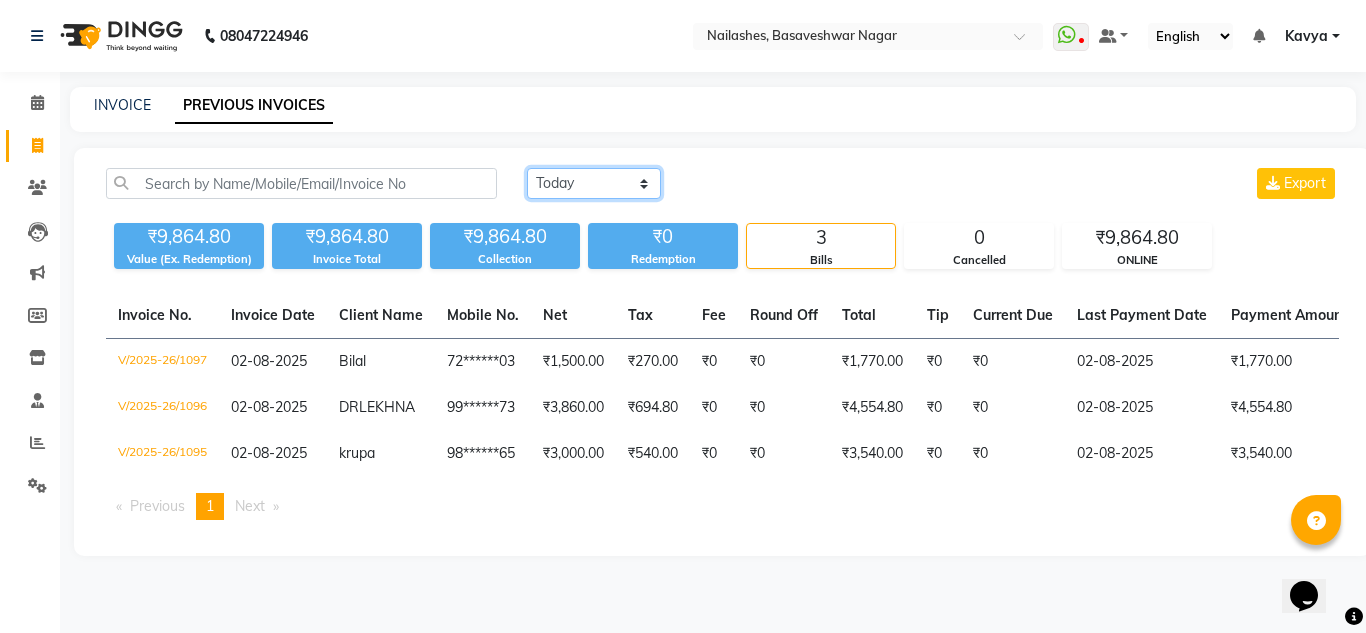click on "Today Yesterday Custom Range" 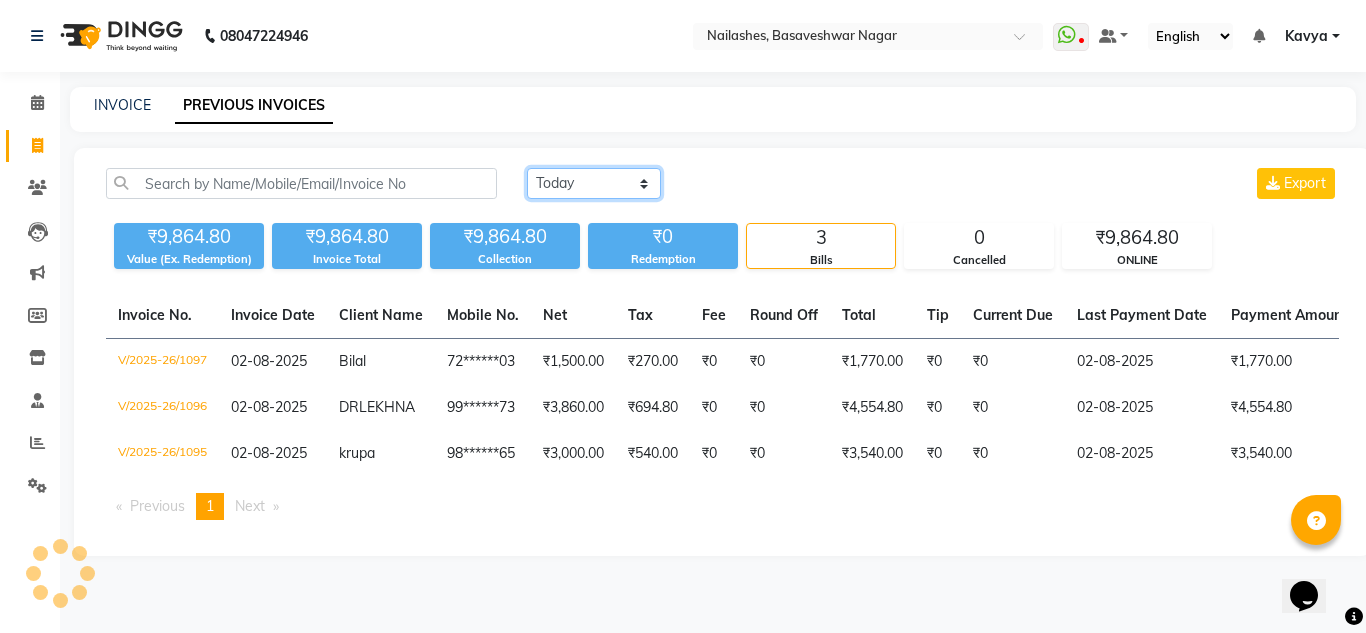 select on "range" 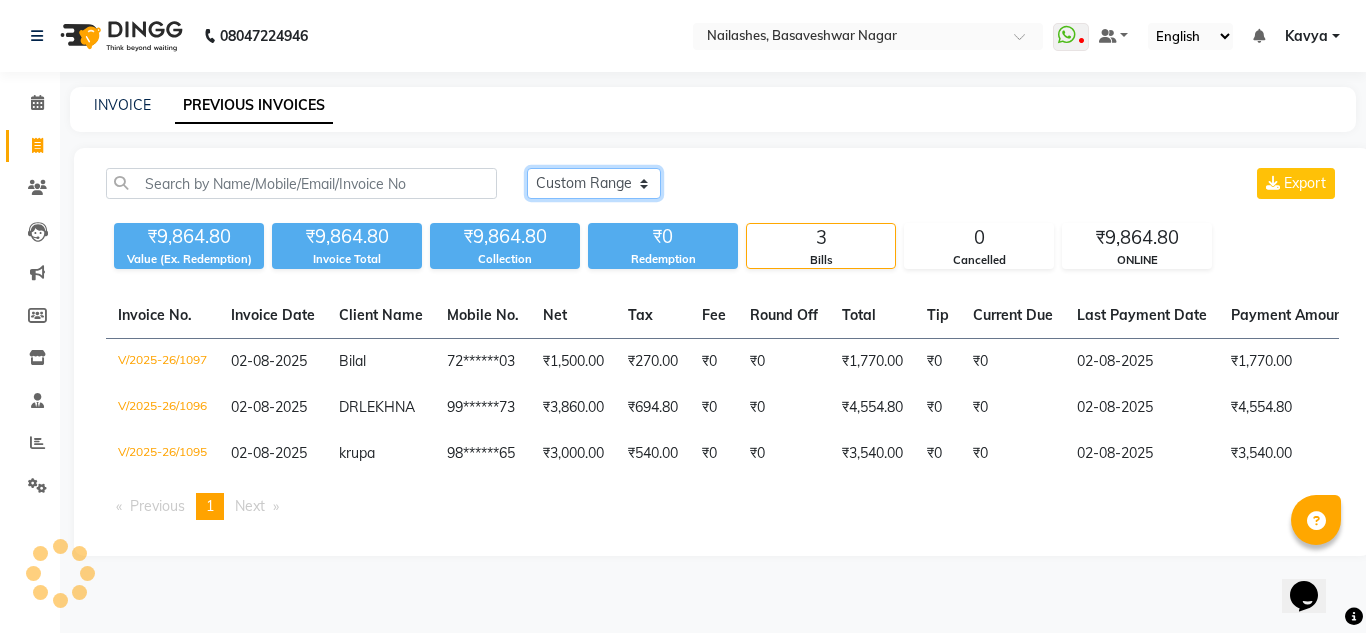 click on "Today Yesterday Custom Range" 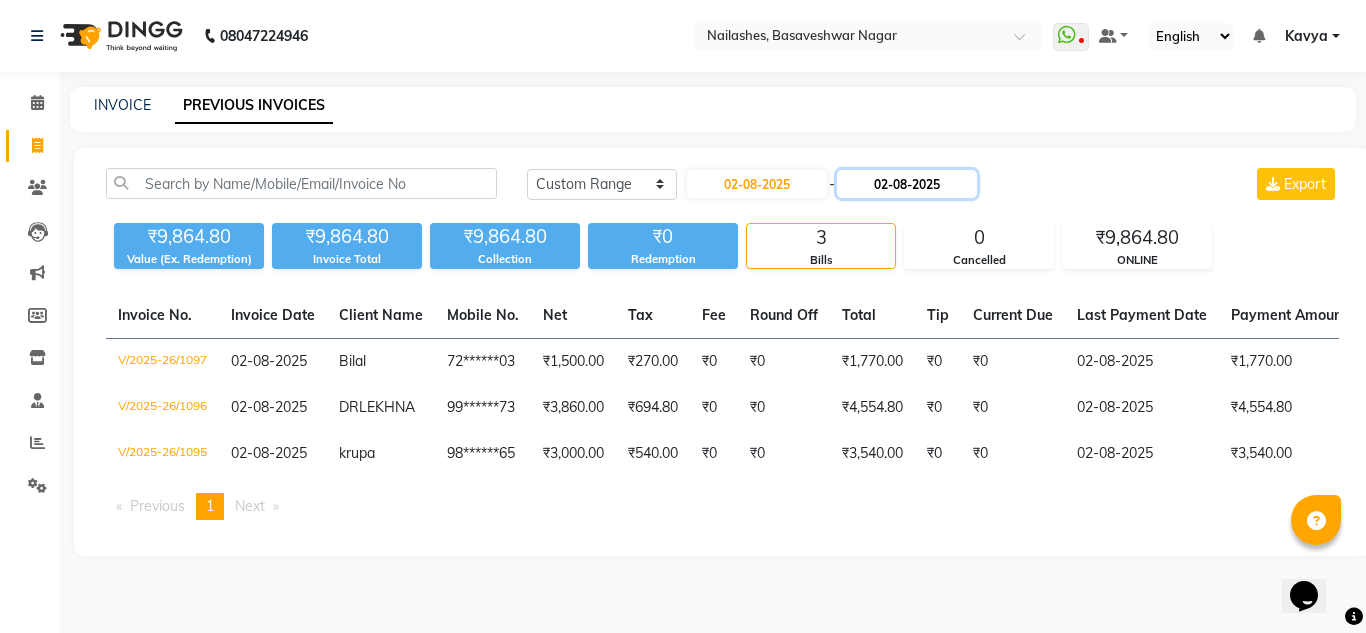 click on "02-08-2025" 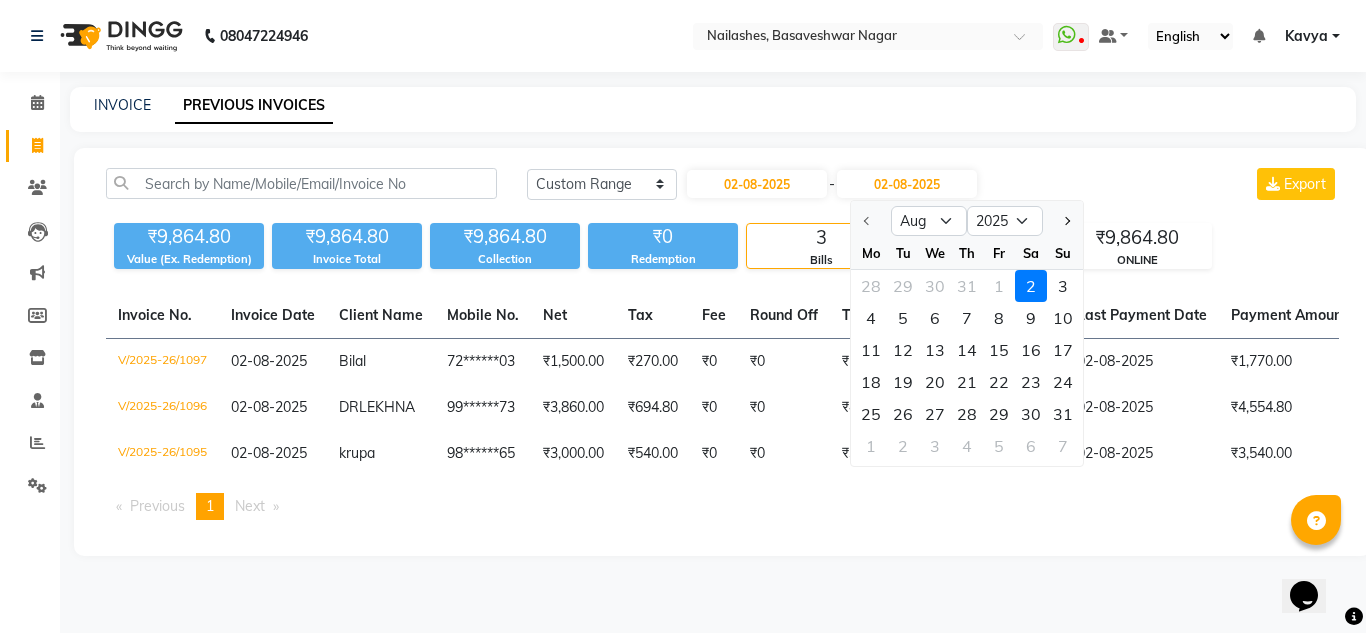 click on "28 29 30 31 1 2 3" 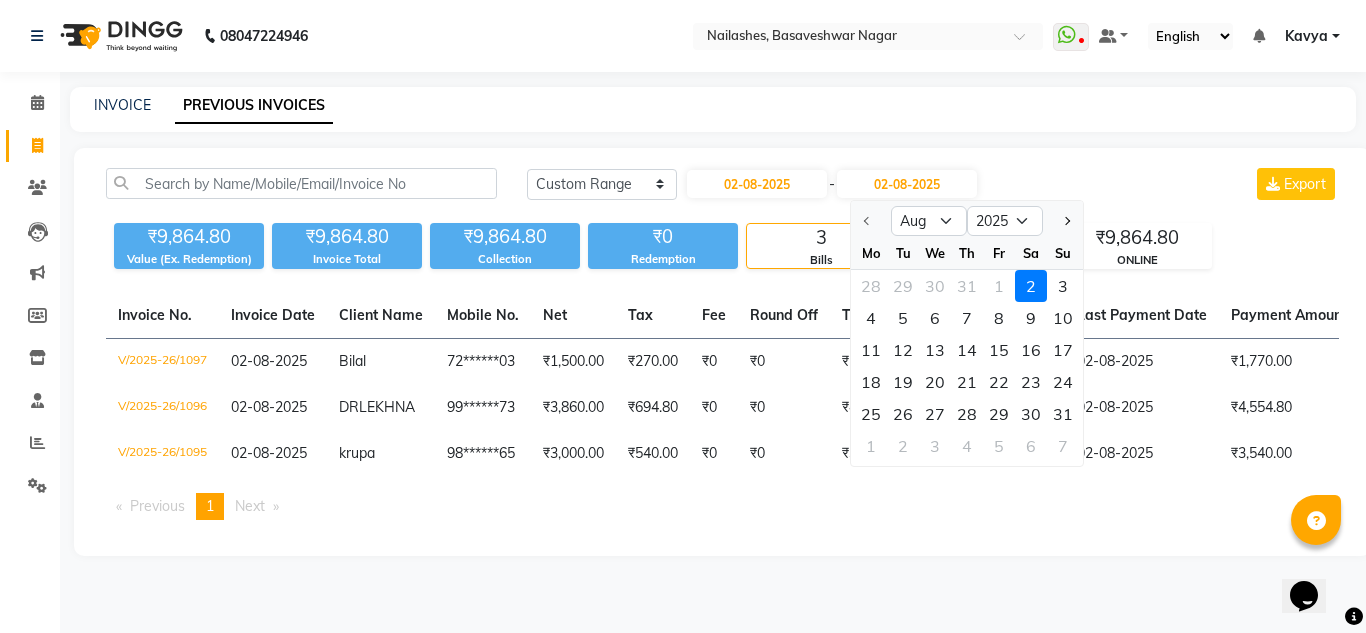 click on "28 29 30 31 1 2 3" 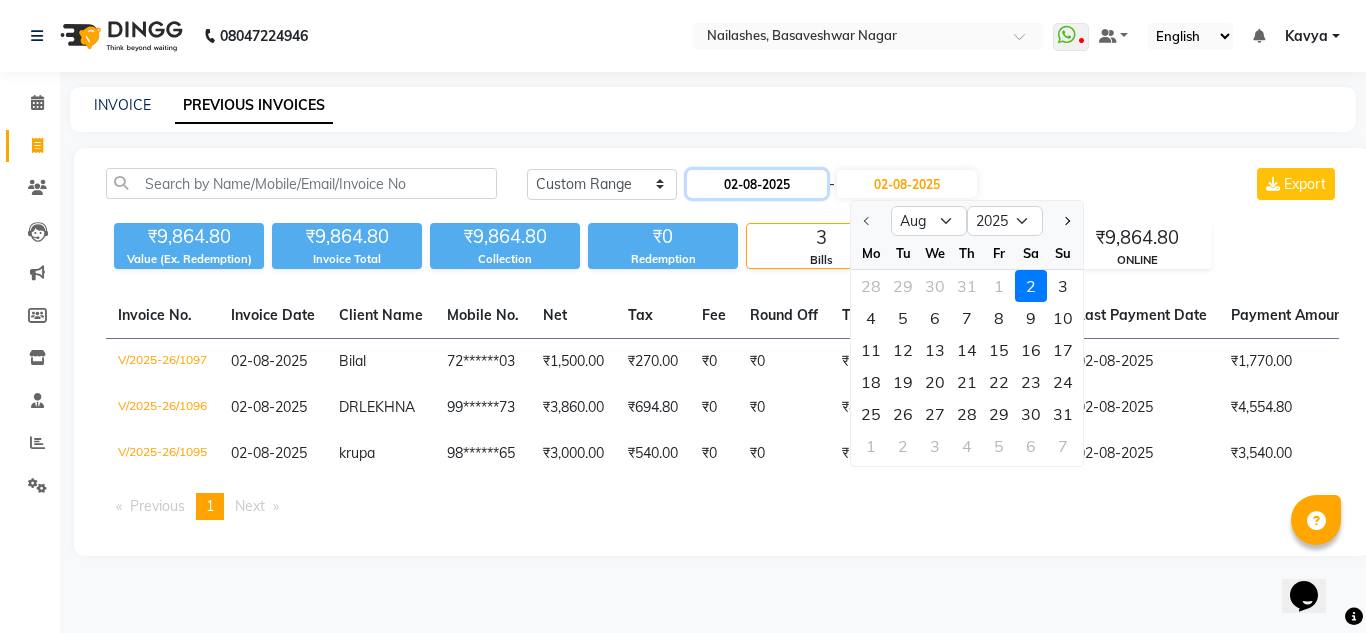 drag, startPoint x: 967, startPoint y: 288, endPoint x: 790, endPoint y: 192, distance: 201.3579 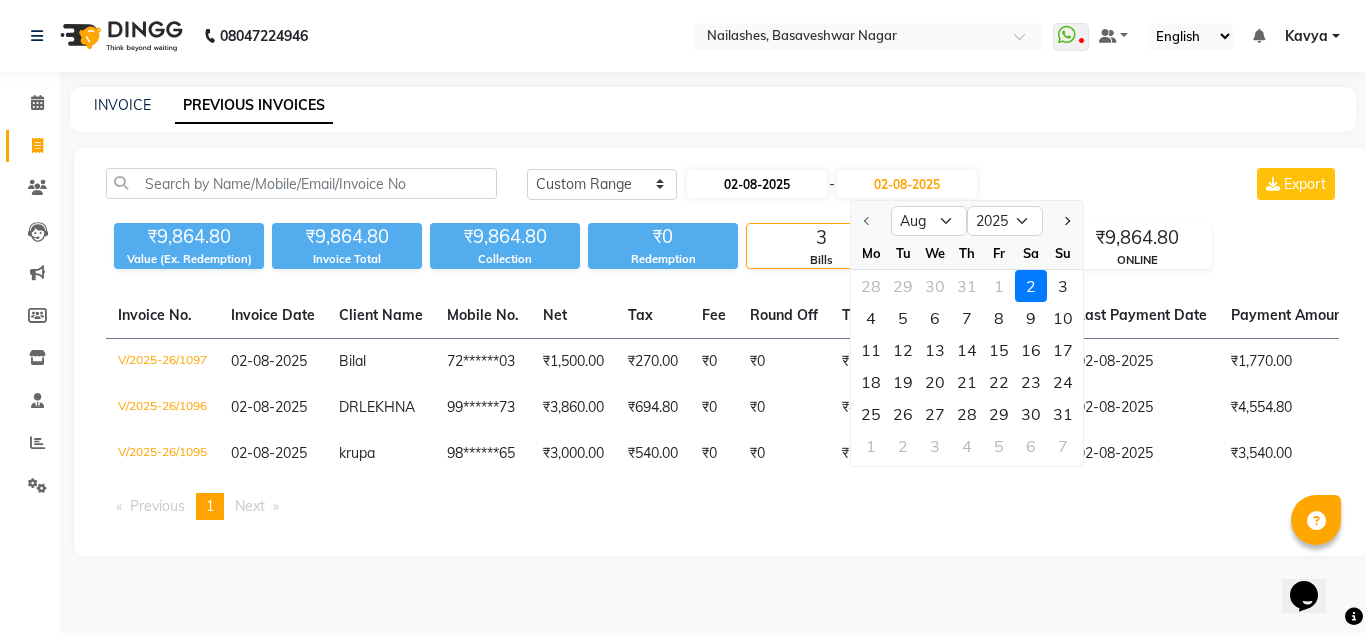 select on "8" 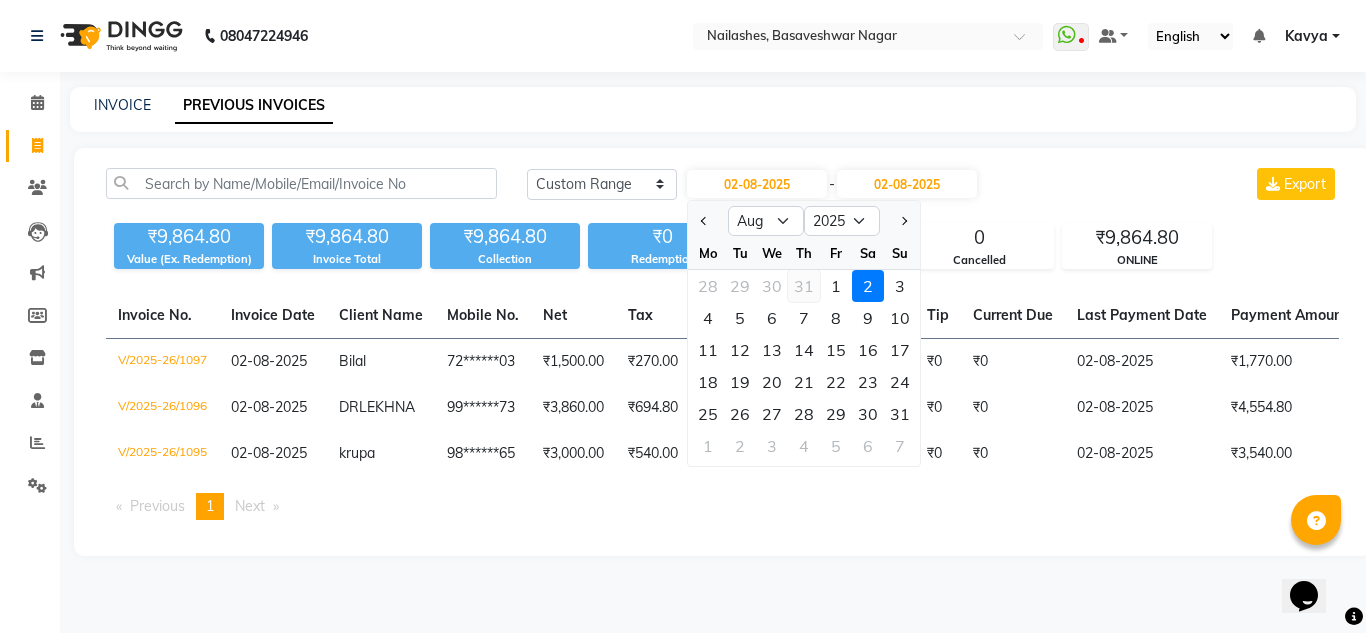 click on "31" 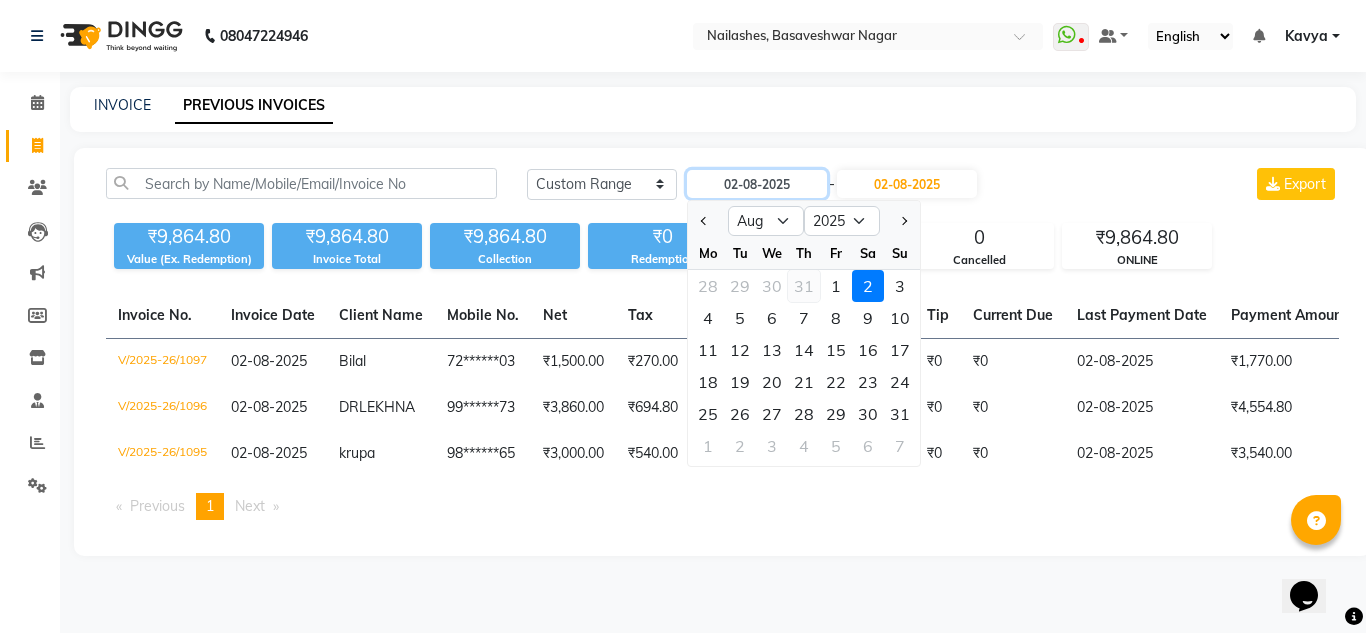 type on "31-07-2025" 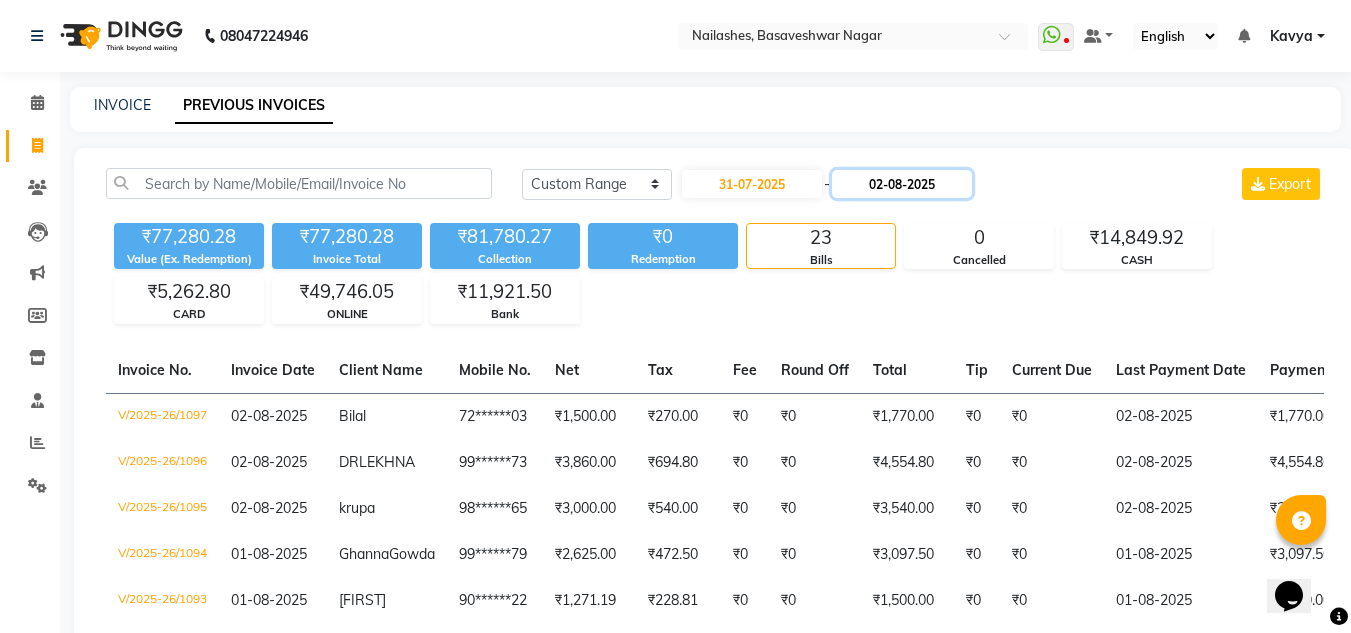 click on "02-08-2025" 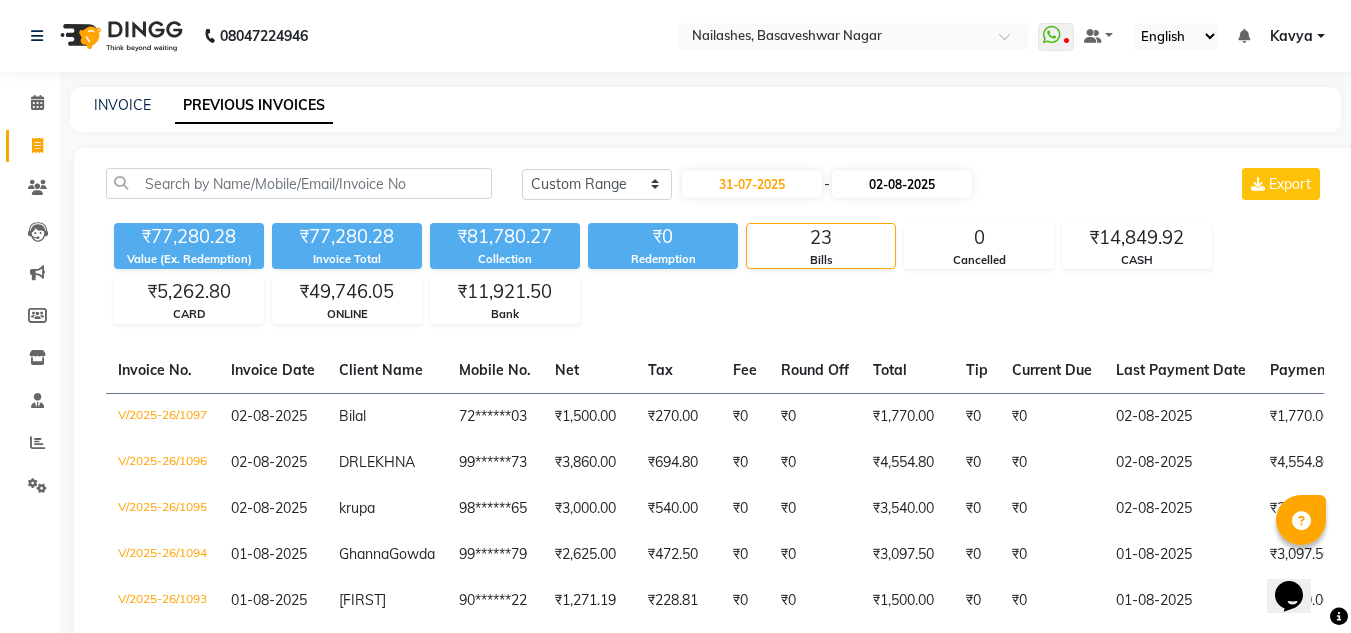 select on "8" 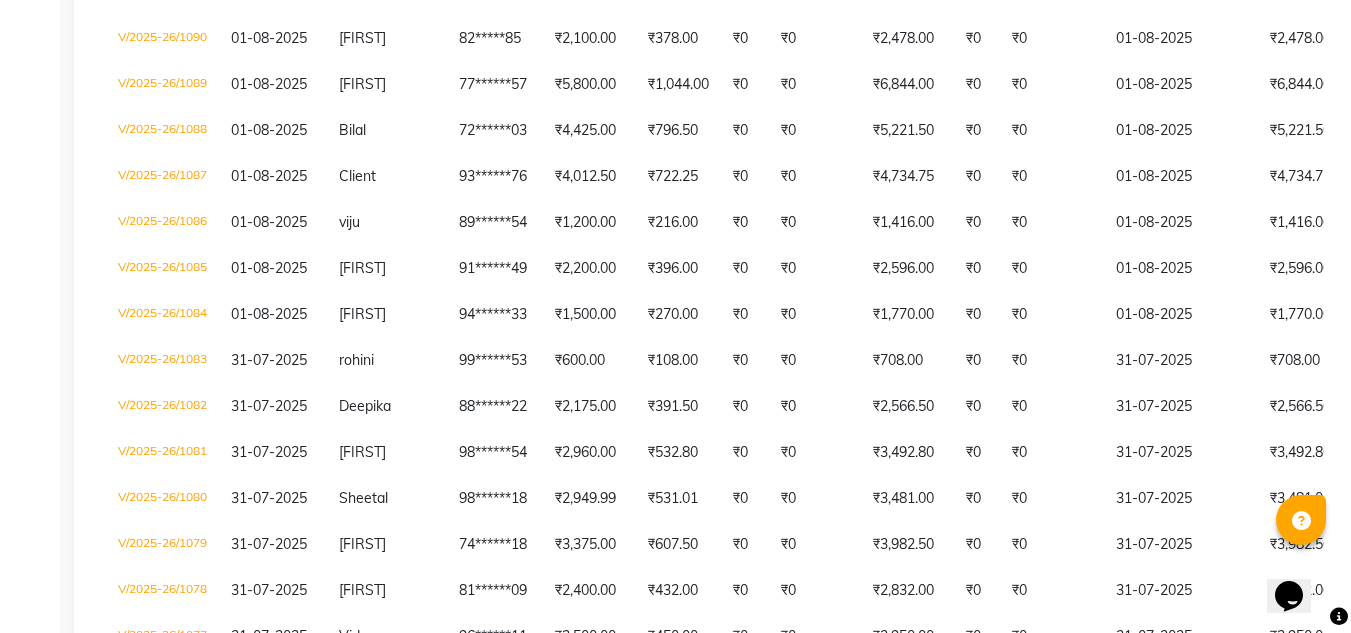 scroll, scrollTop: 702, scrollLeft: 0, axis: vertical 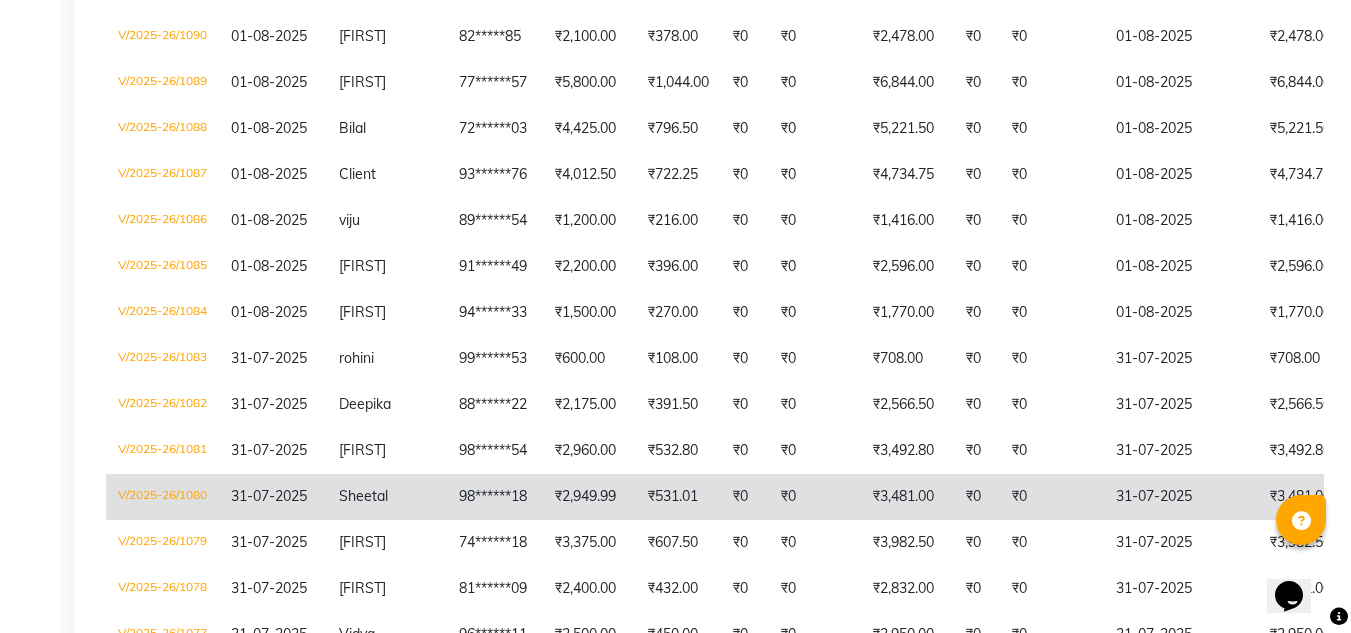 click on "Sheetal" 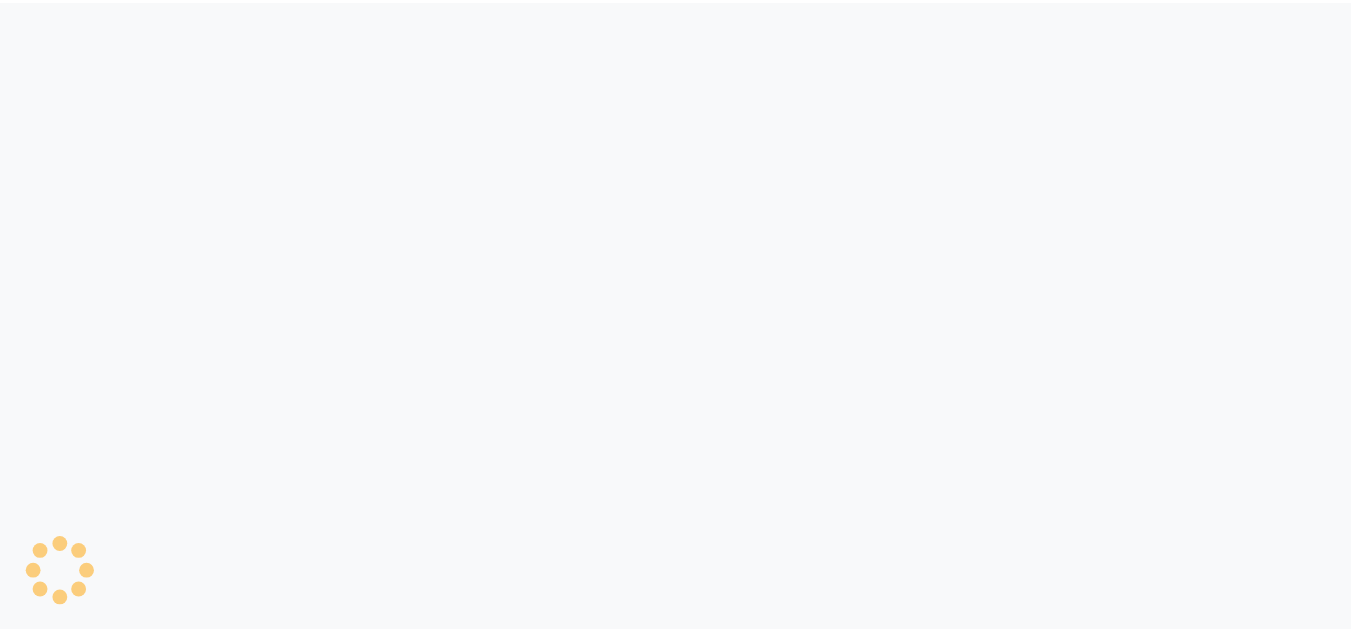 scroll, scrollTop: 0, scrollLeft: 0, axis: both 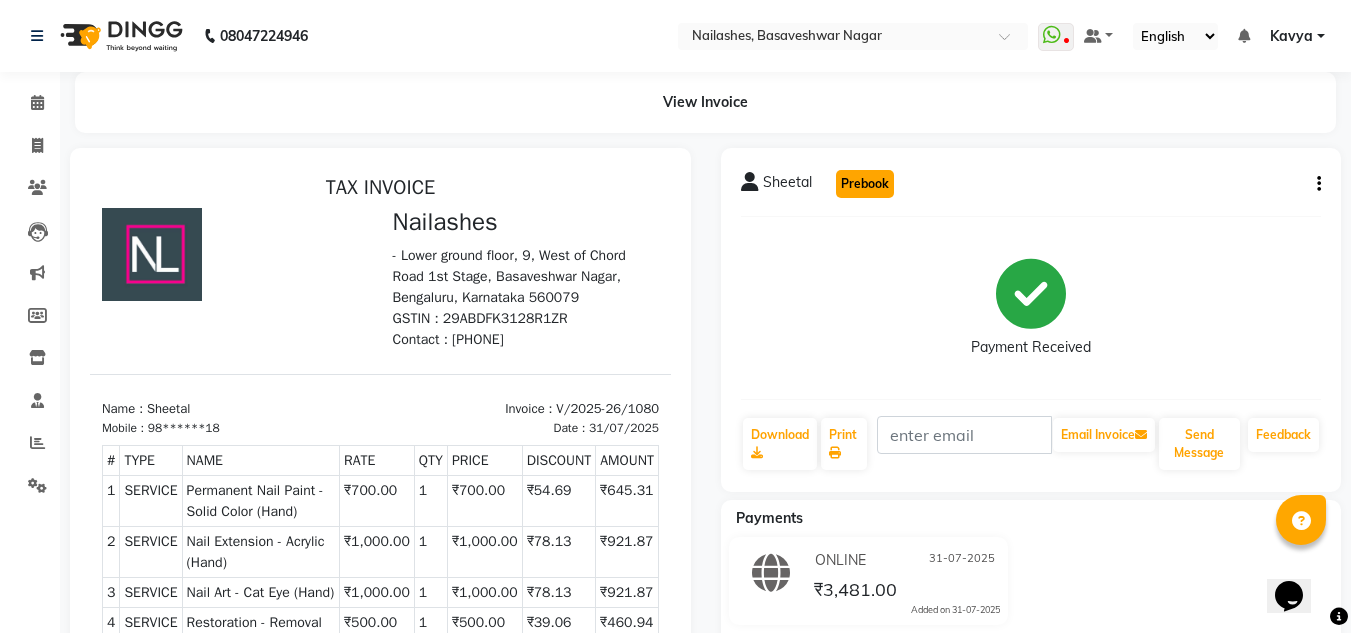 click on "Prebook" 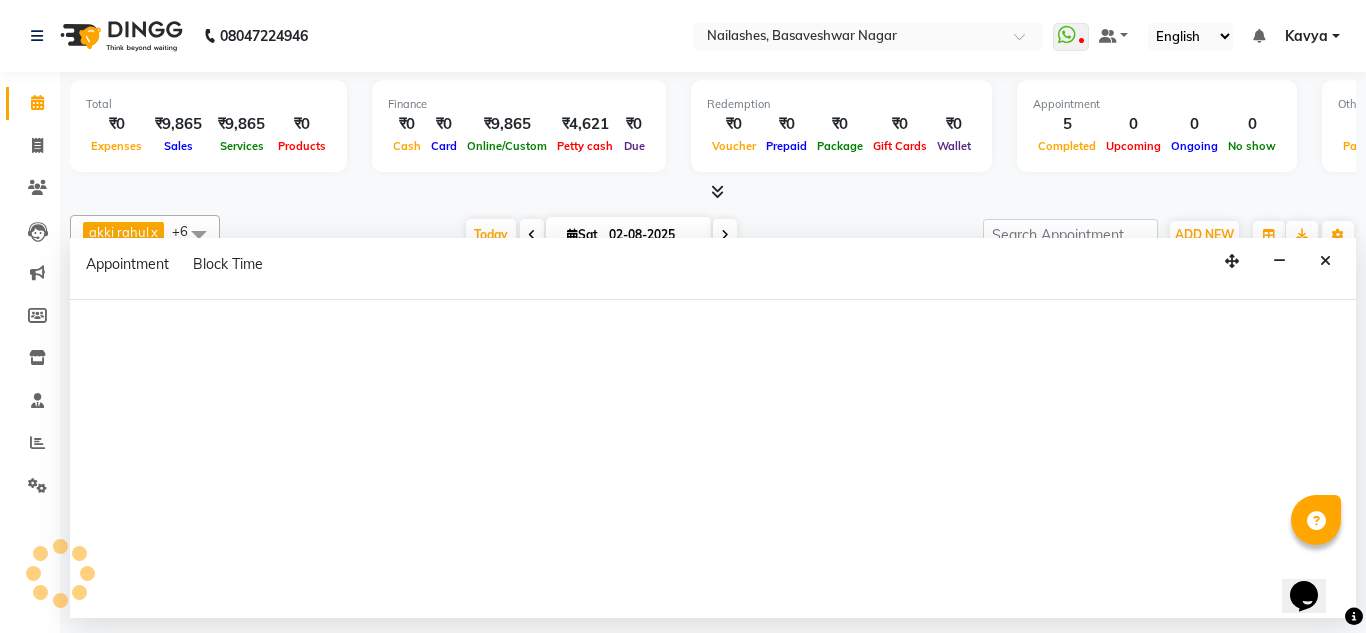 select on "68294" 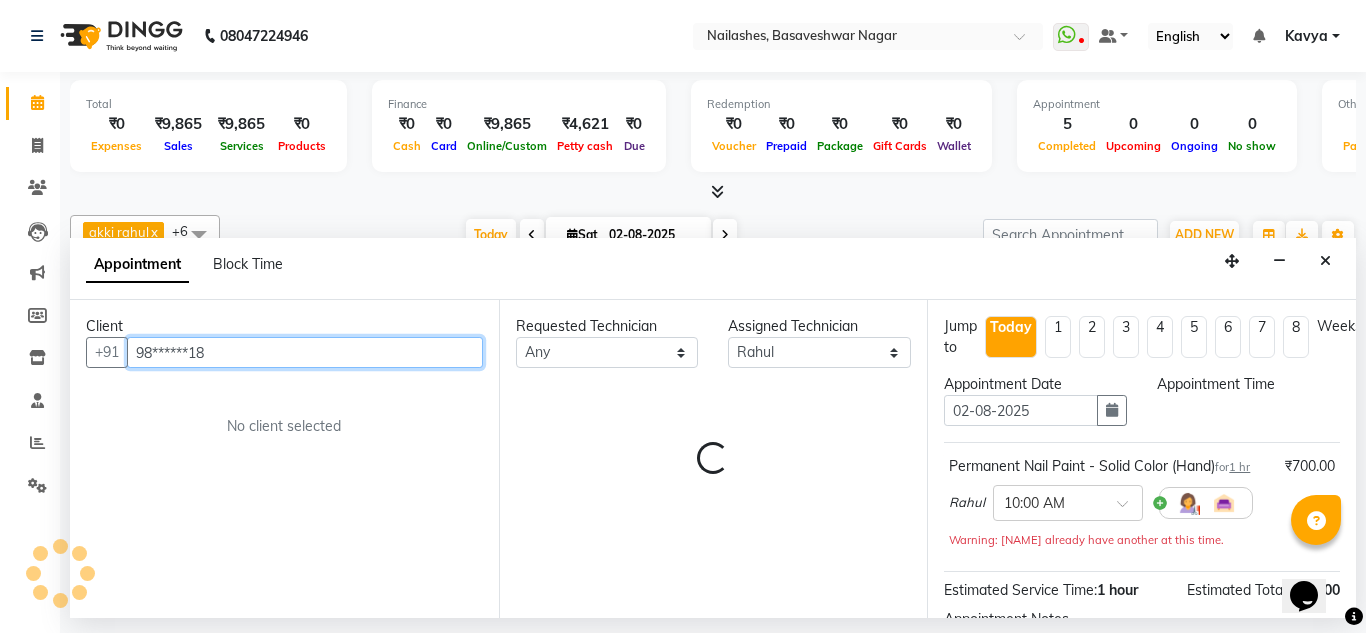 select on "600" 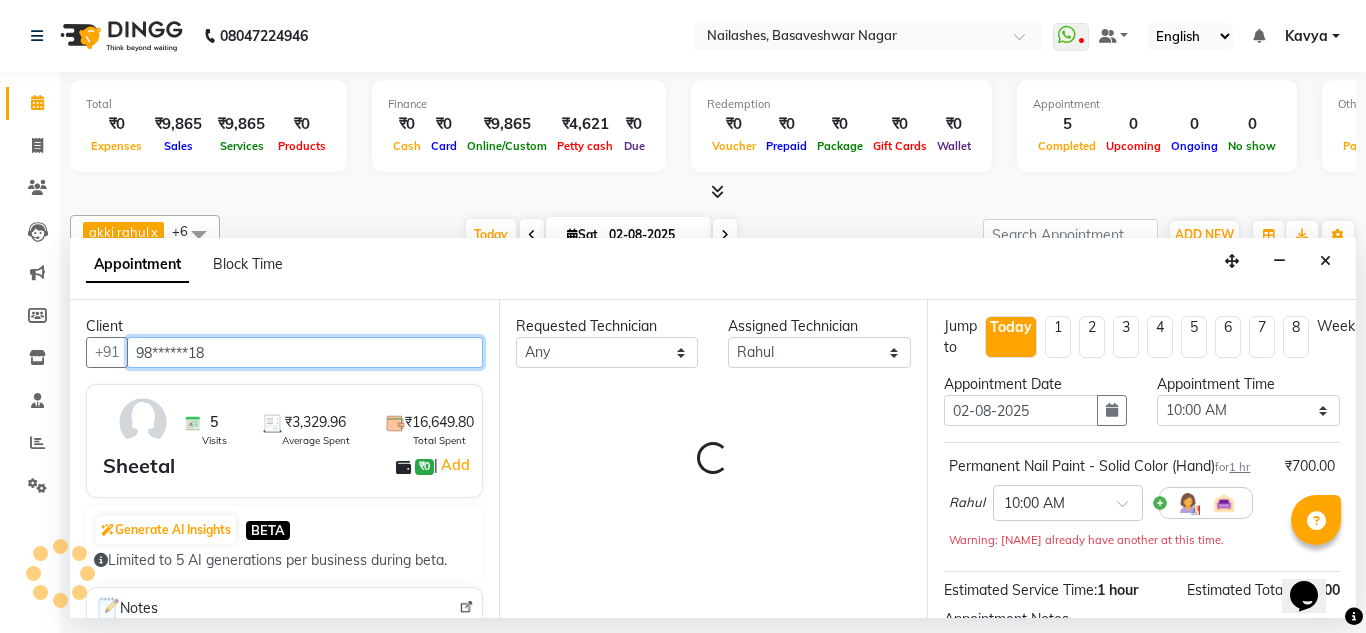 scroll, scrollTop: 0, scrollLeft: 429, axis: horizontal 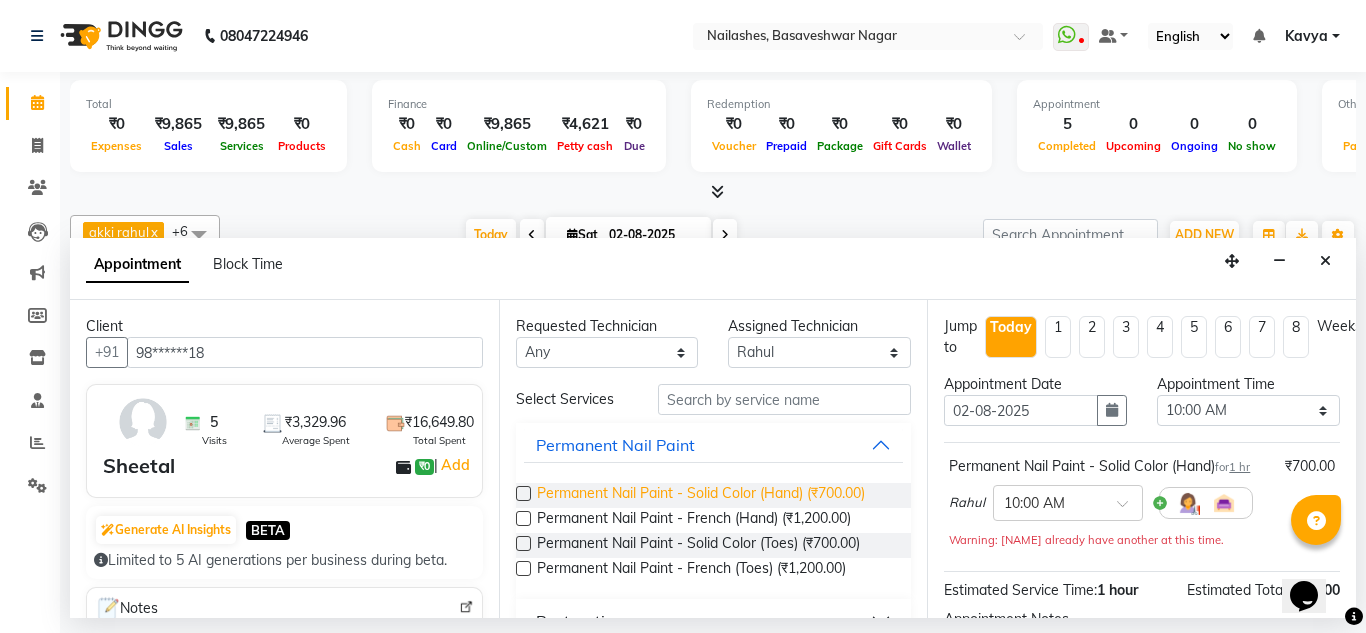 click on "Permanent Nail Paint - Solid Color (Hand) (₹700.00)" at bounding box center (701, 495) 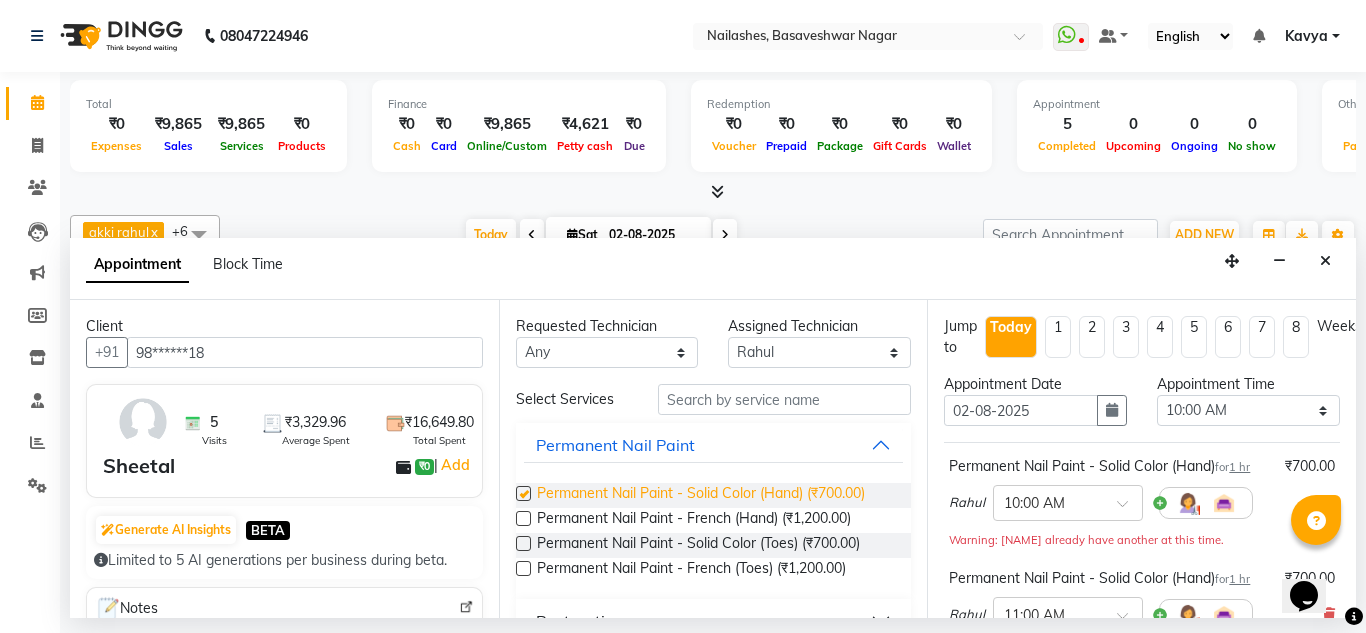 checkbox on "false" 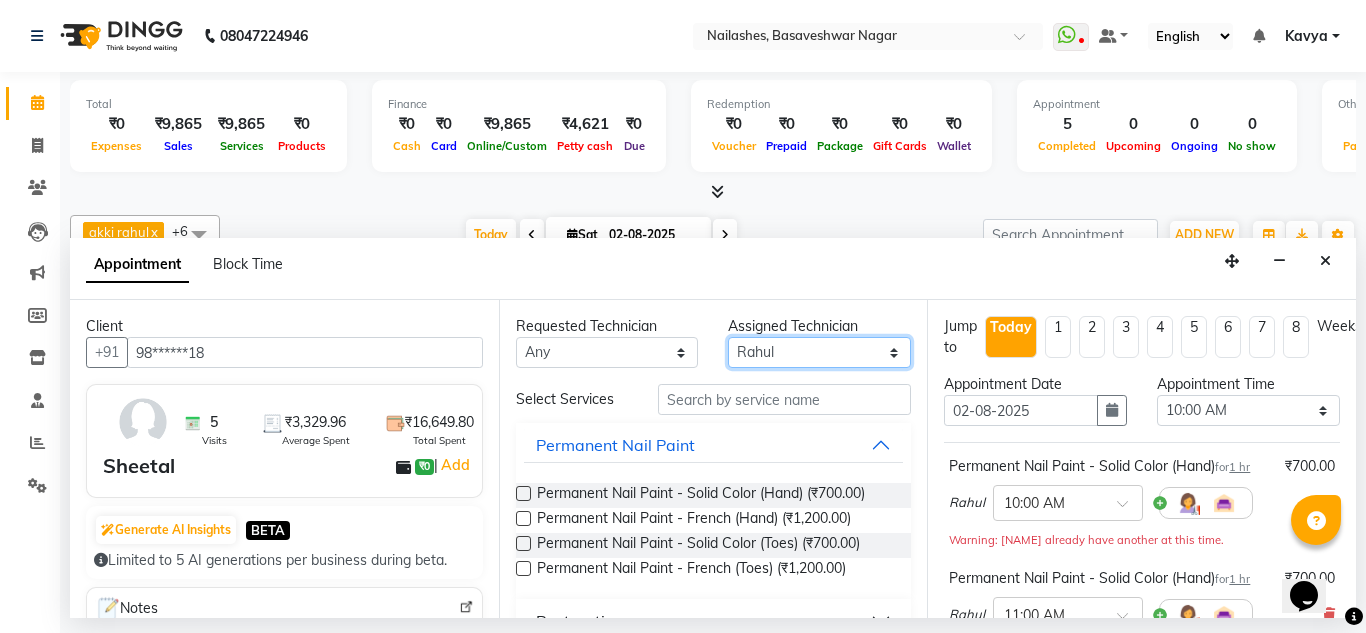 click on "Select akki rahul jin kabir Kavya kunal Rahul swangamlu" at bounding box center [819, 352] 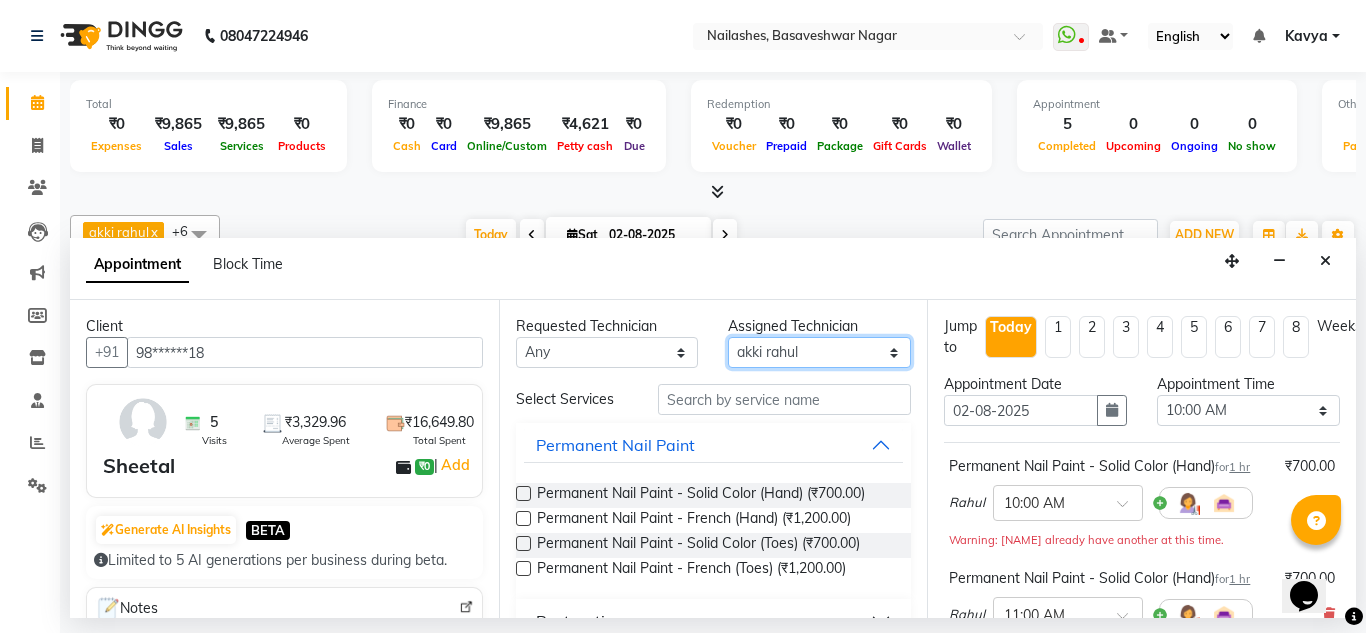 click on "Select akki rahul jin kabir Kavya kunal Rahul swangamlu" at bounding box center (819, 352) 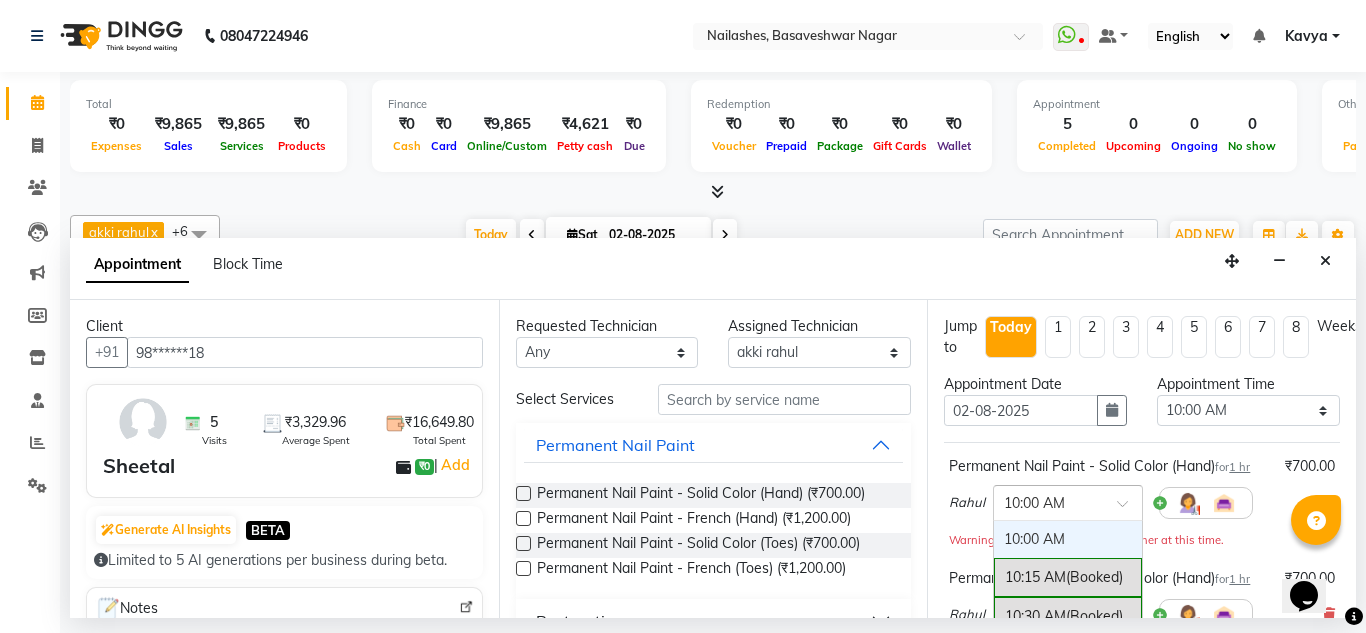 click at bounding box center (1048, 501) 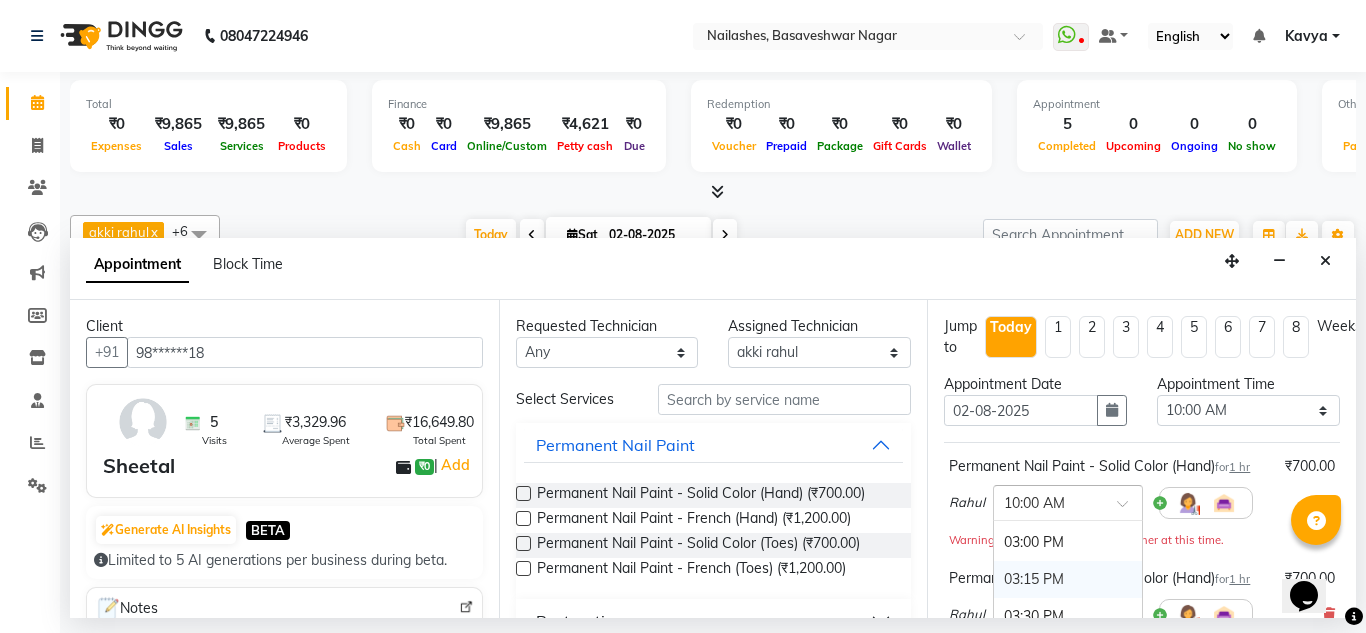 scroll, scrollTop: 758, scrollLeft: 0, axis: vertical 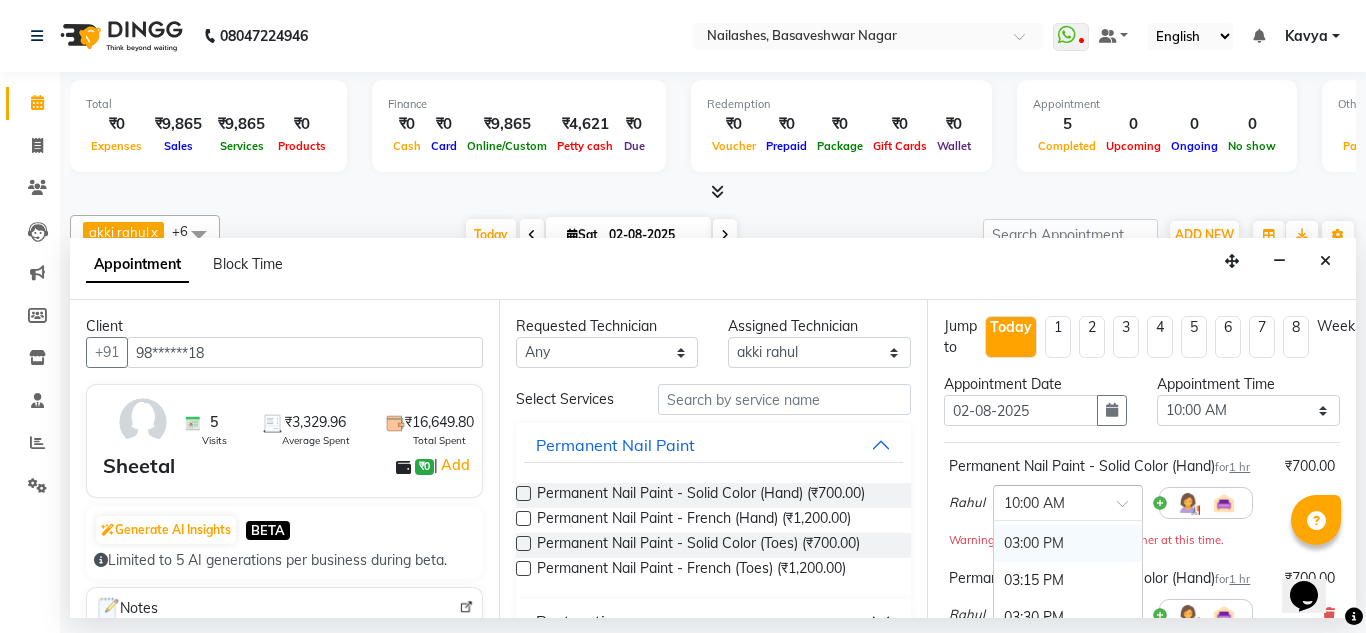 click on "03:00 PM" at bounding box center [1068, 543] 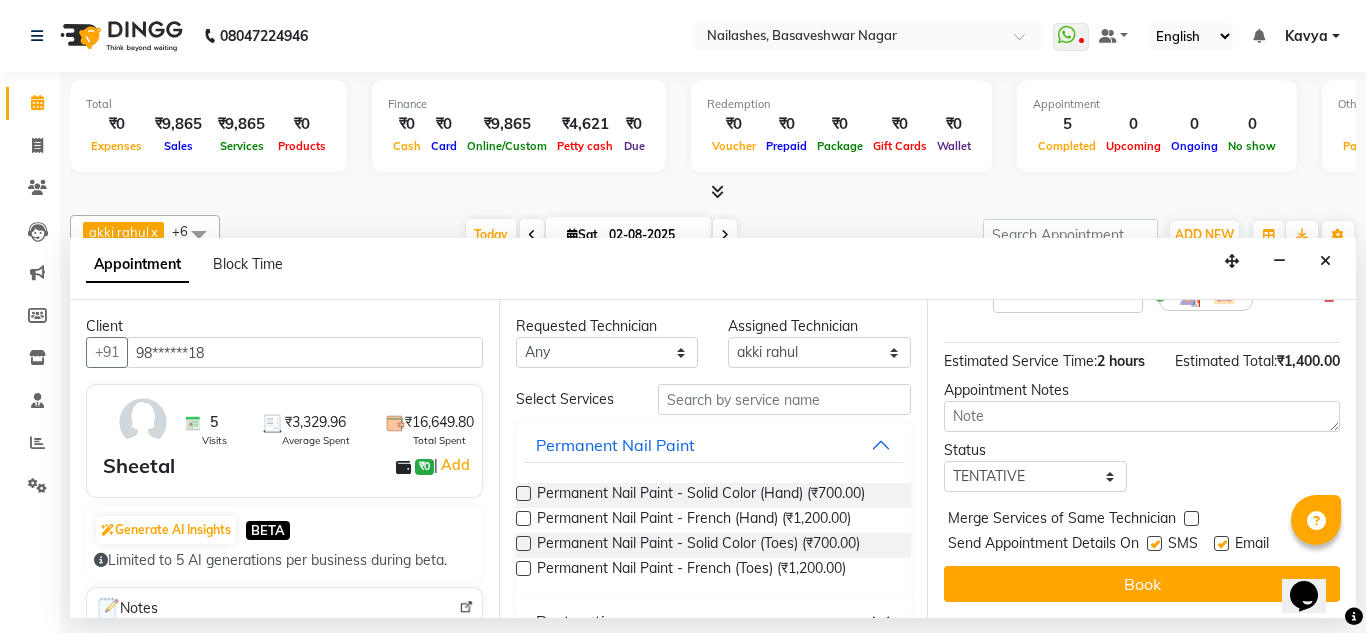 scroll, scrollTop: 367, scrollLeft: 0, axis: vertical 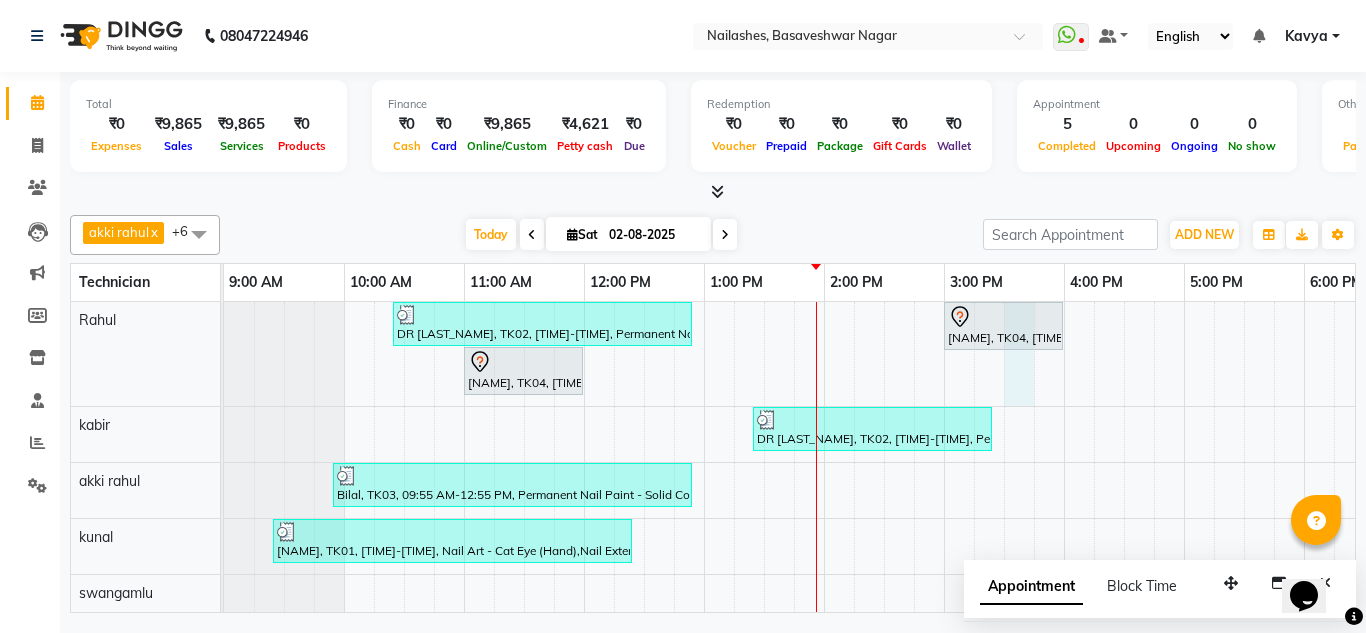 click on "Sheetal, TK04, 03:00 PM-04:00 PM, Permanent Nail Paint - Solid Color (Hand)" at bounding box center (1004, 326) 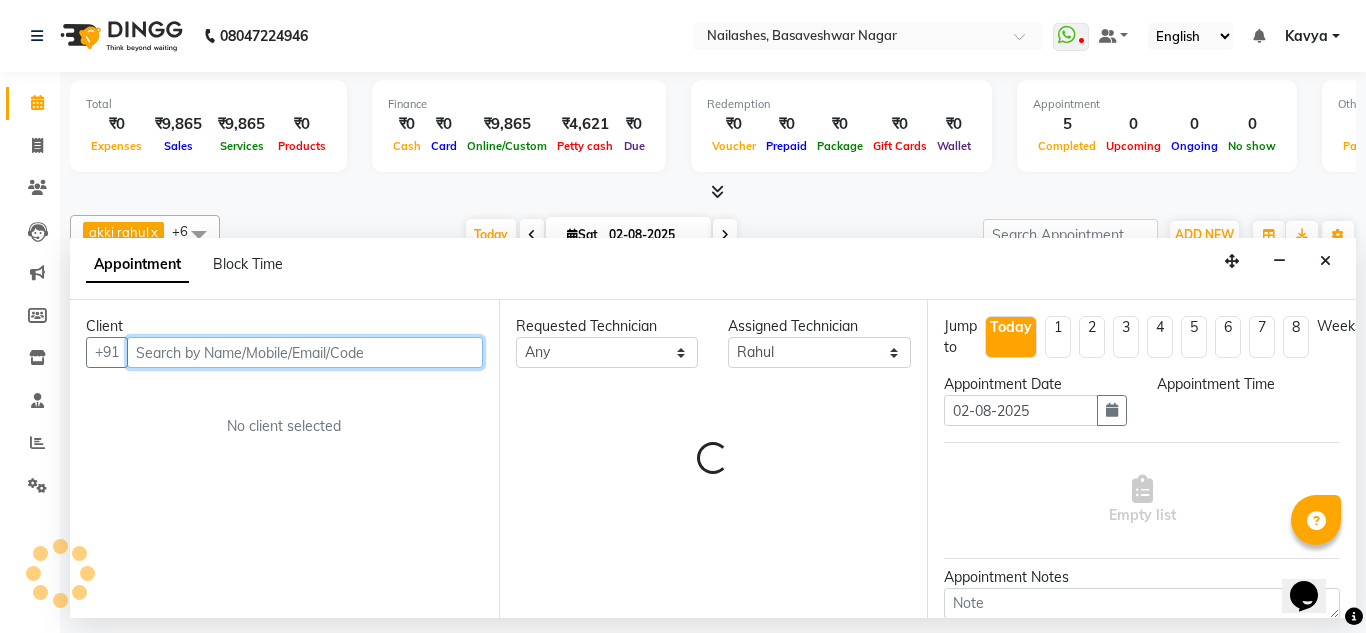 select on "930" 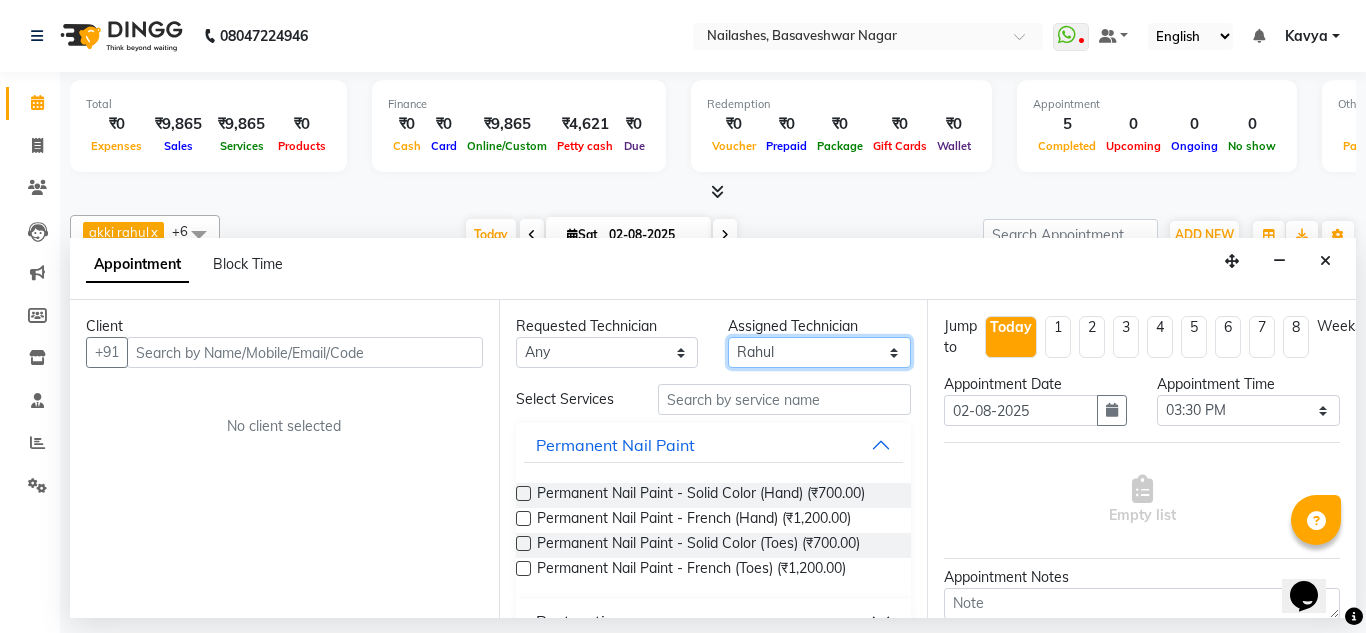 click on "Select akki rahul jin kabir Kavya kunal Rahul swangamlu" at bounding box center [819, 352] 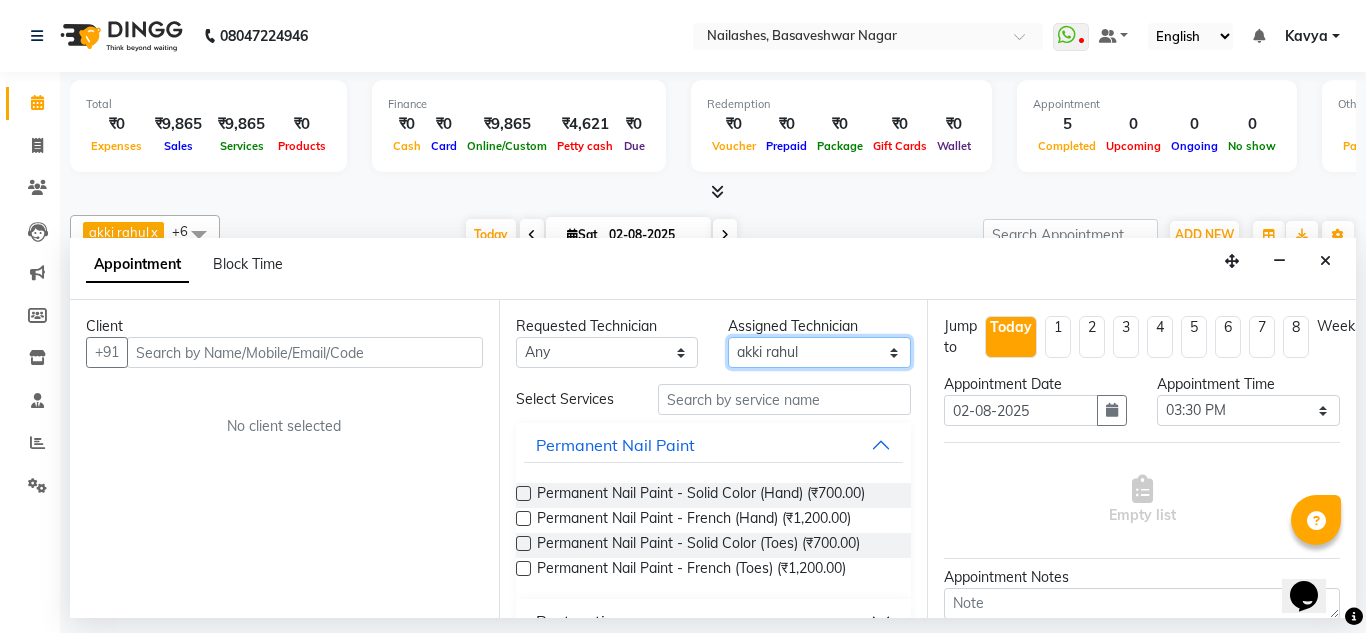 click on "Select akki rahul jin kabir Kavya kunal Rahul swangamlu" at bounding box center (819, 352) 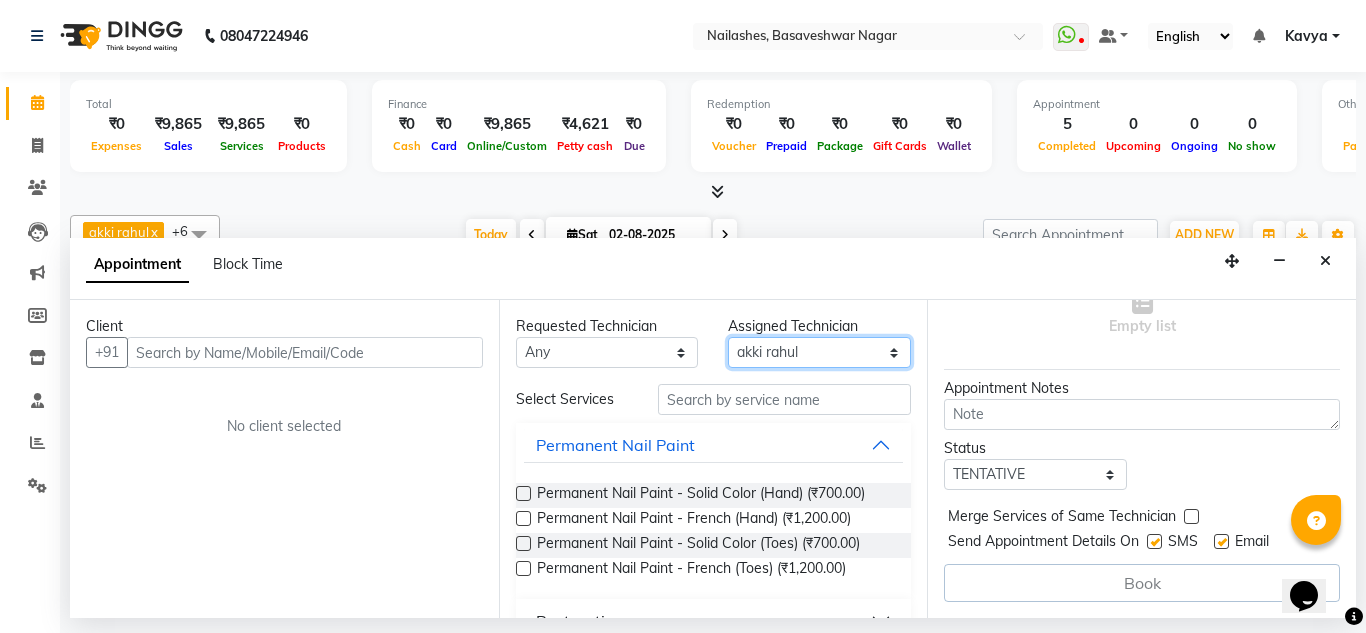 scroll, scrollTop: 204, scrollLeft: 0, axis: vertical 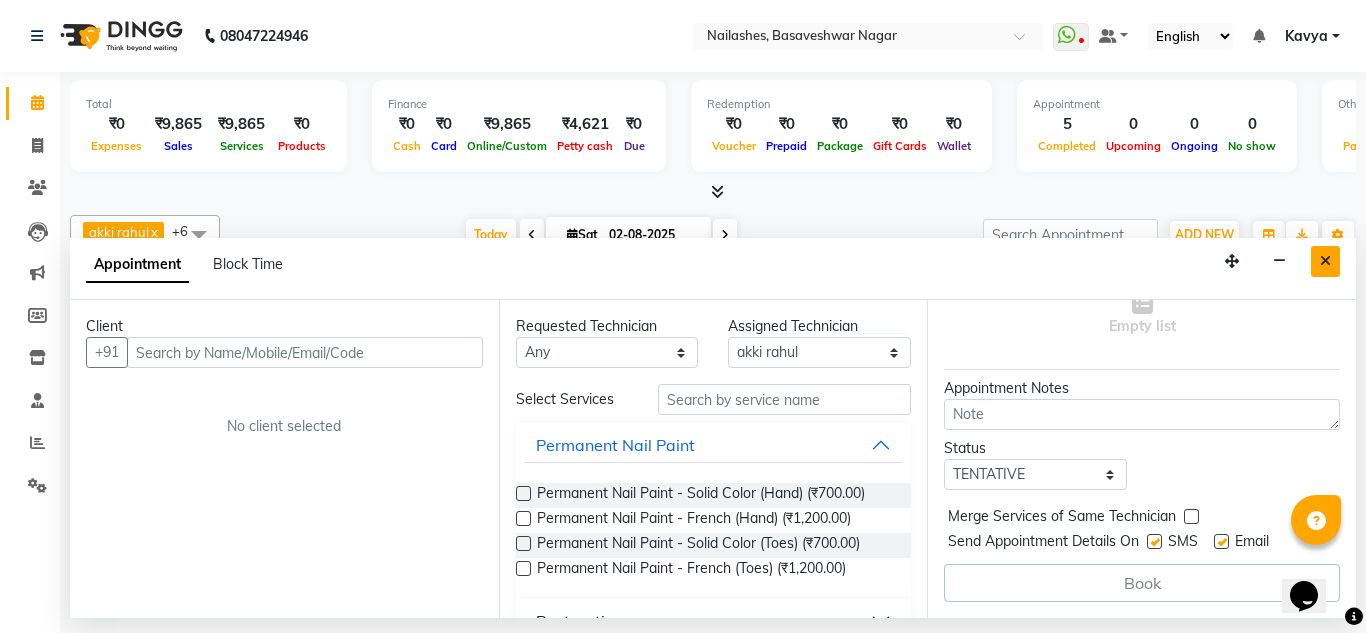 click at bounding box center [1325, 261] 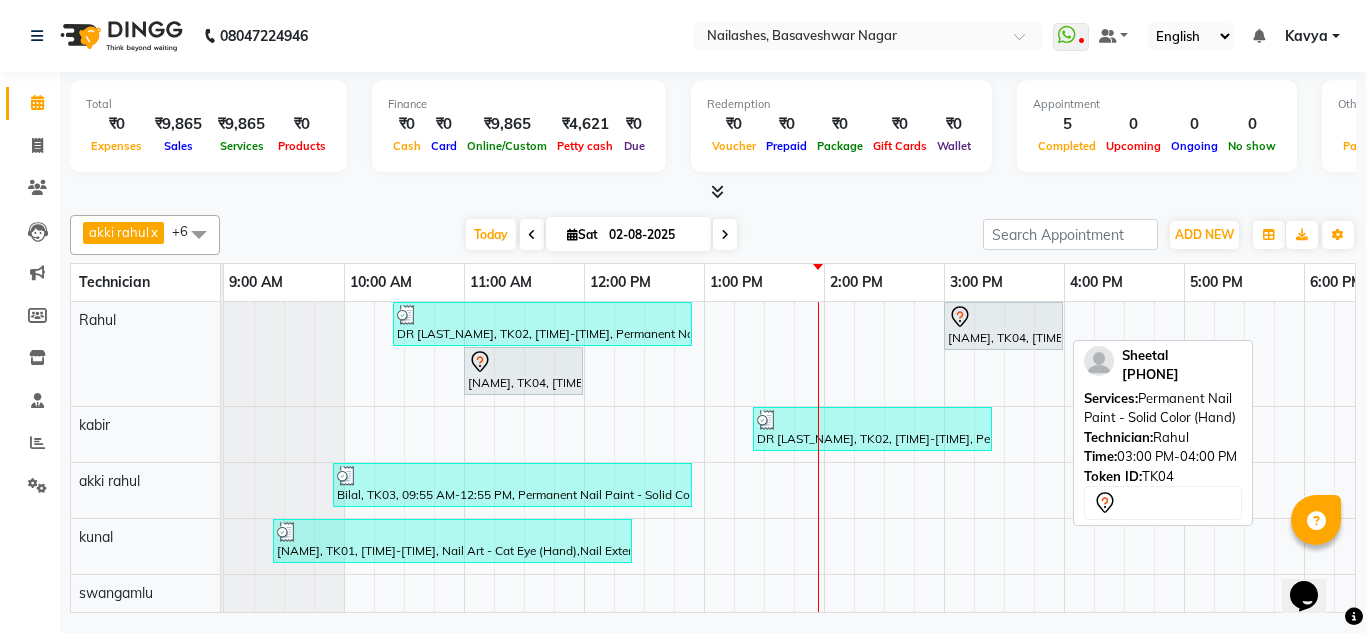 click at bounding box center [1062, 326] 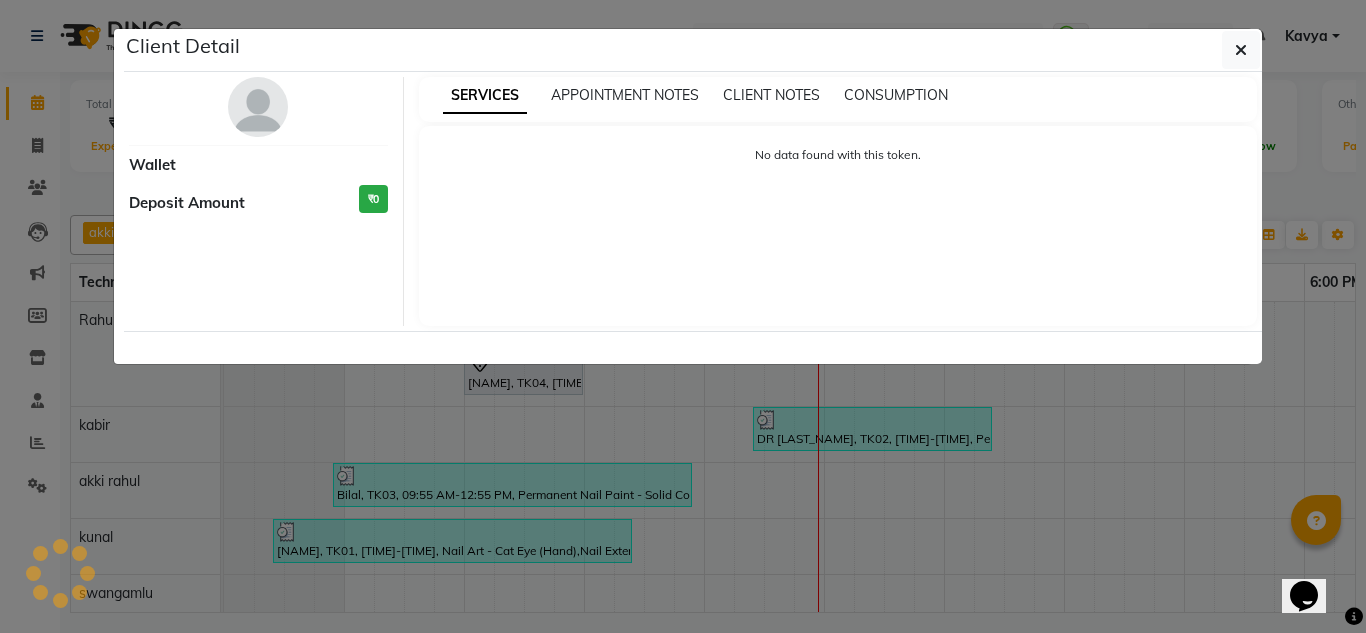 select on "7" 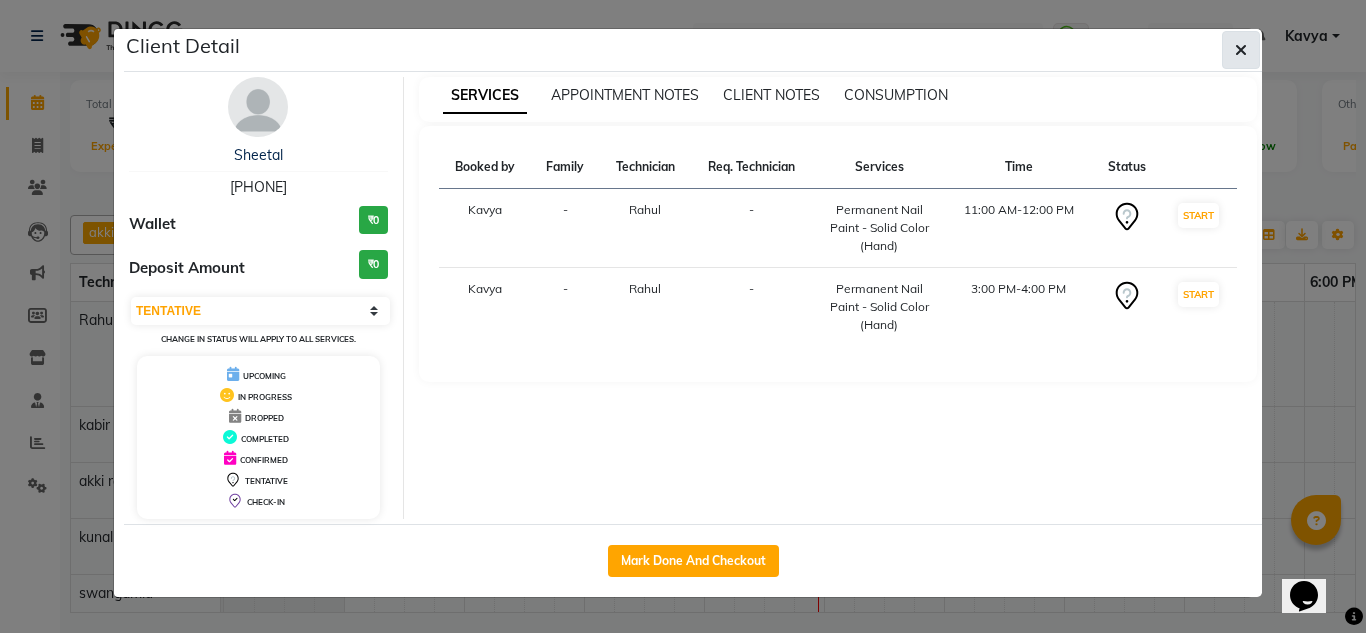 click 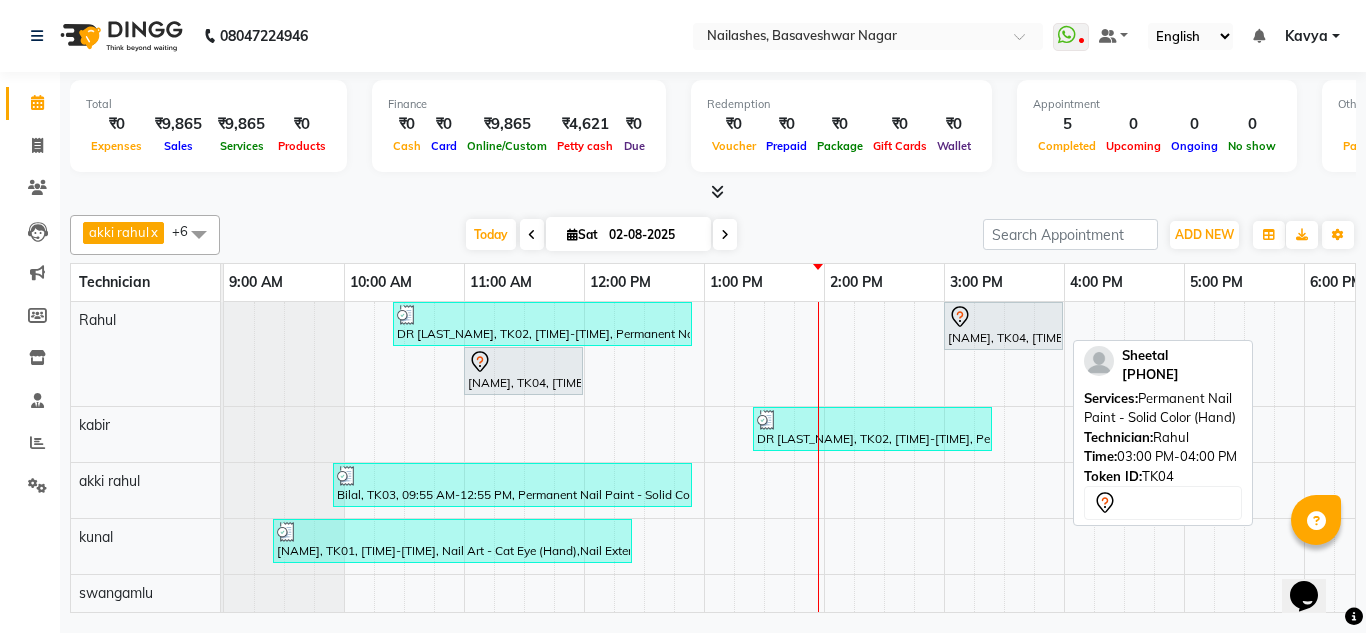 click at bounding box center [1003, 317] 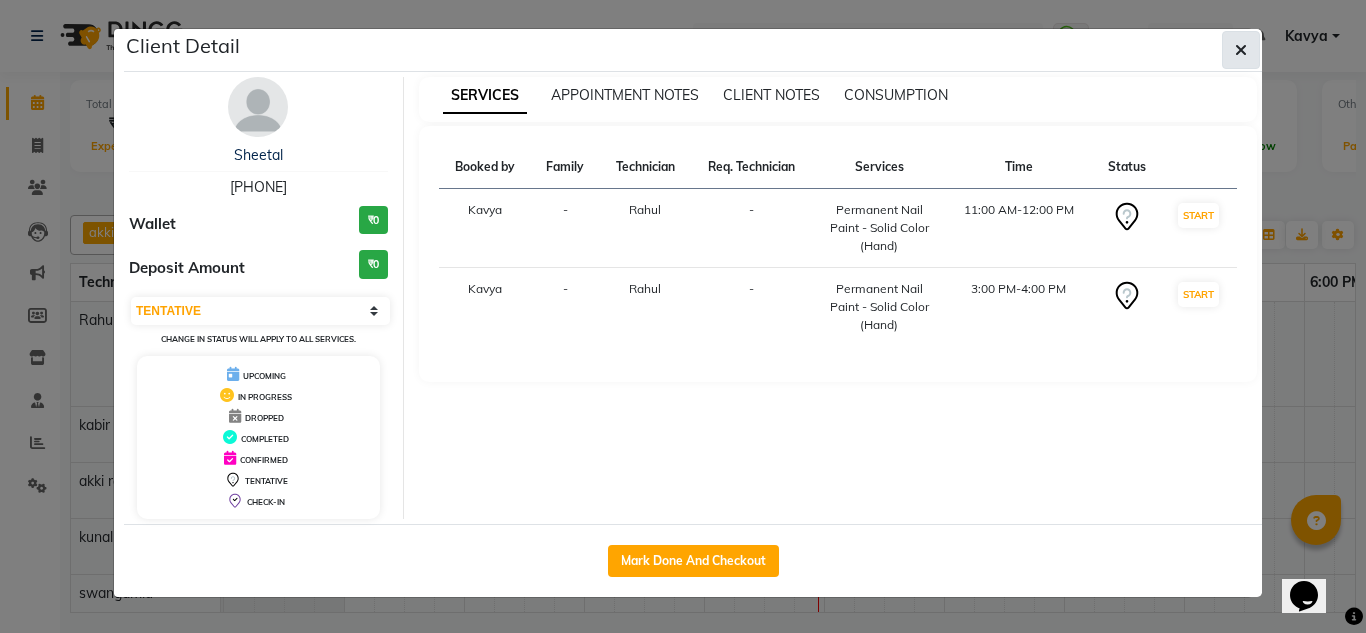 click 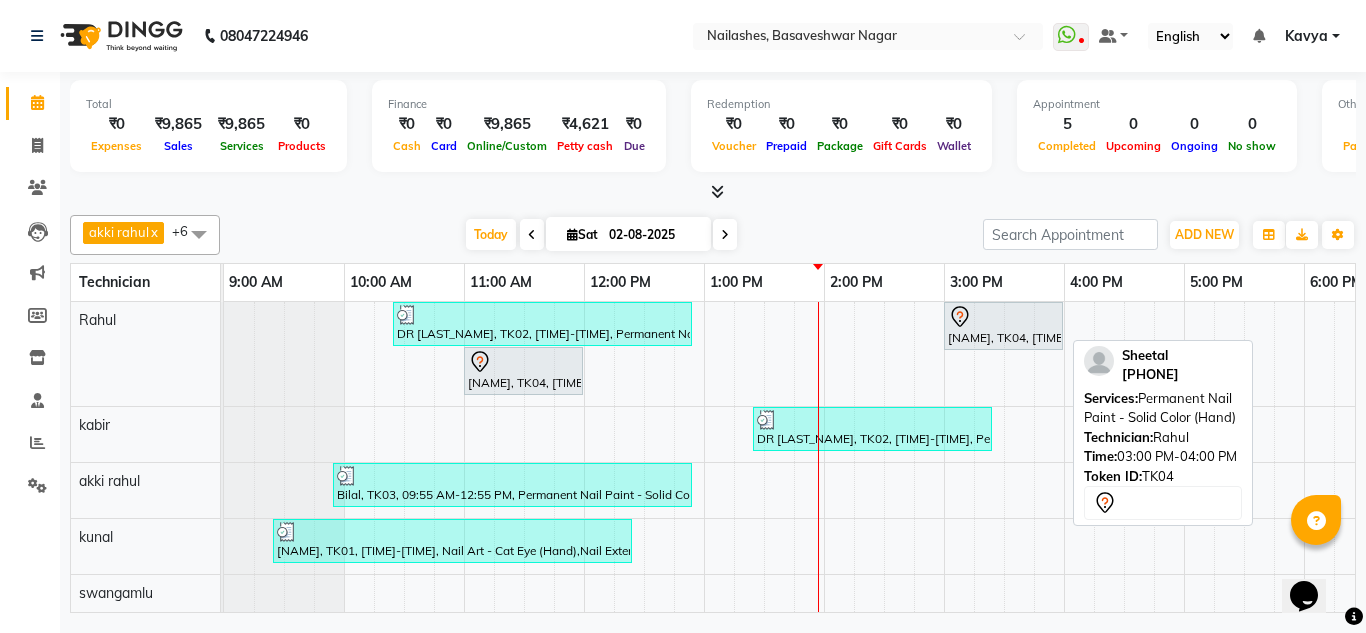 click at bounding box center [1003, 317] 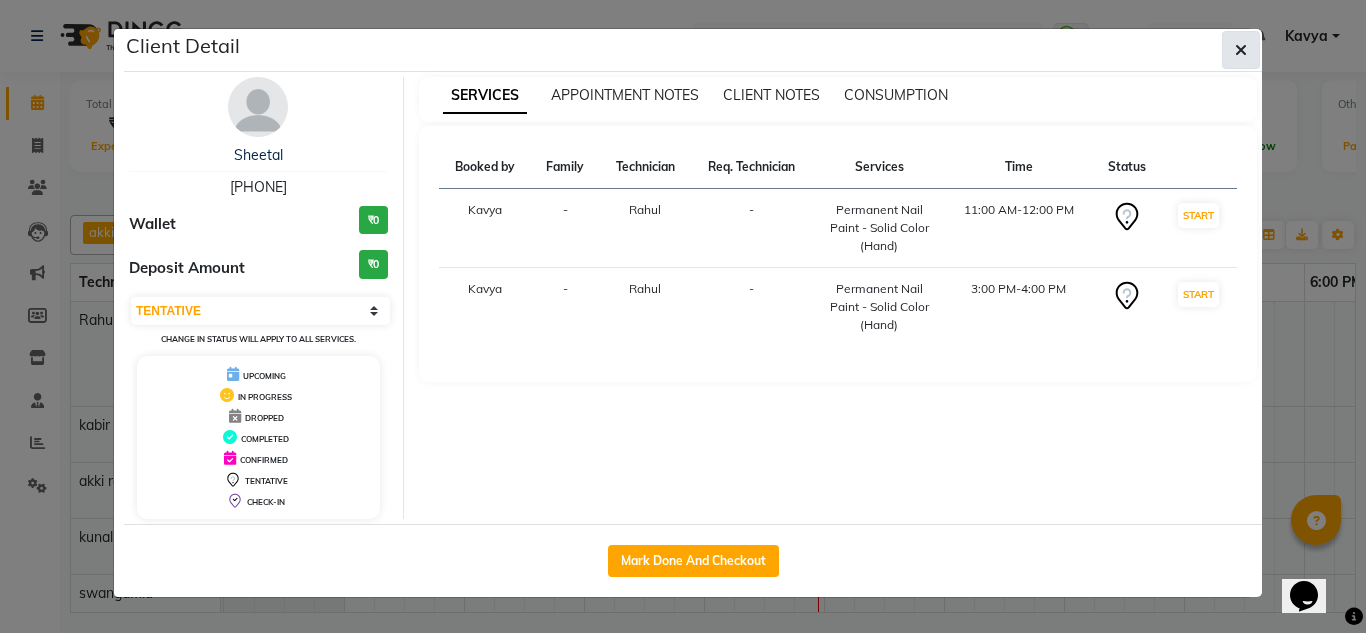 click 